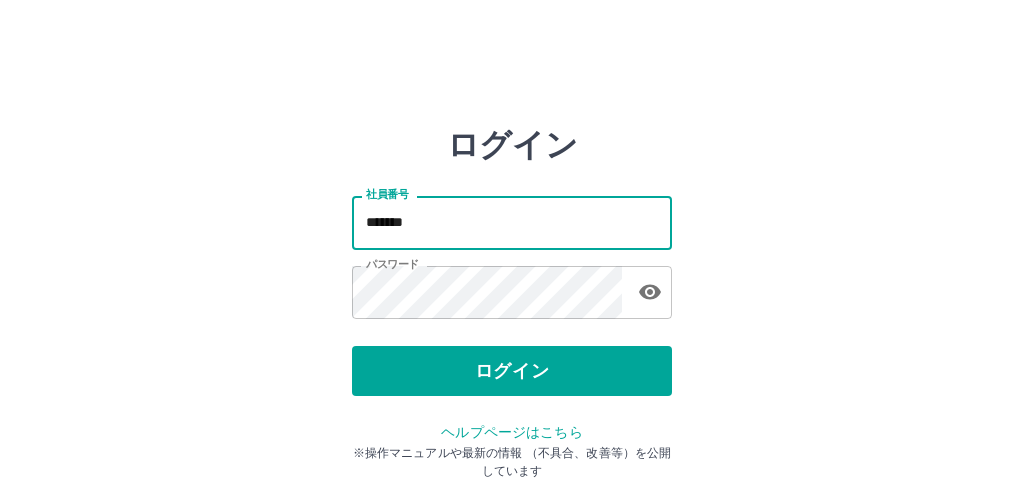 scroll, scrollTop: 0, scrollLeft: 0, axis: both 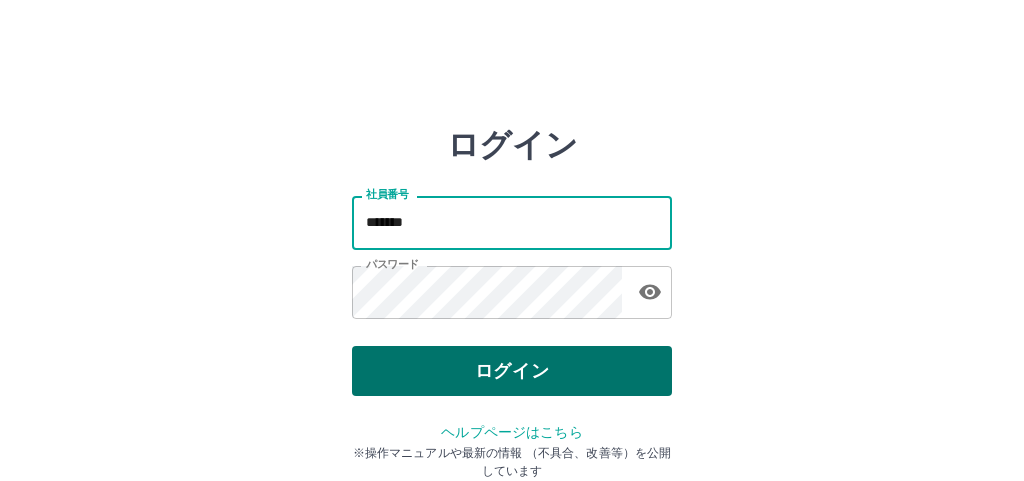 click on "ログイン" at bounding box center [512, 371] 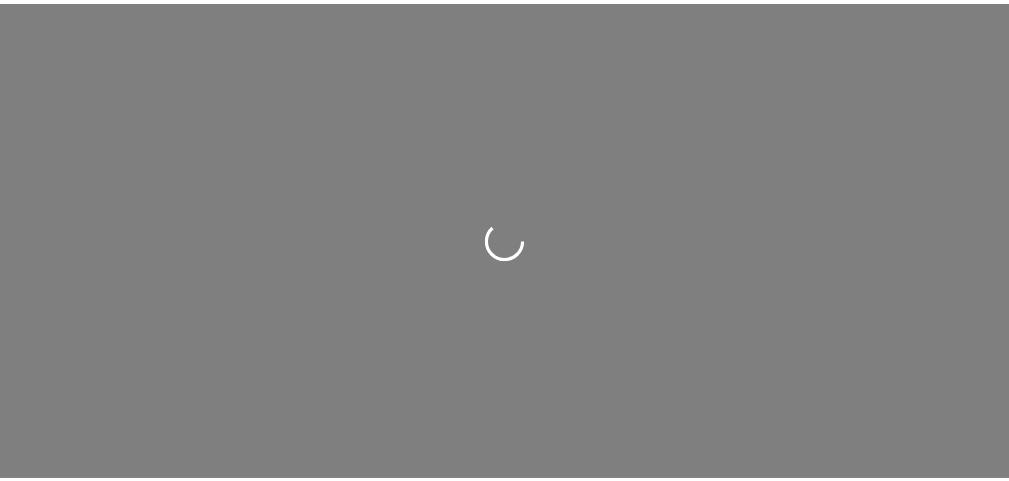 scroll, scrollTop: 0, scrollLeft: 0, axis: both 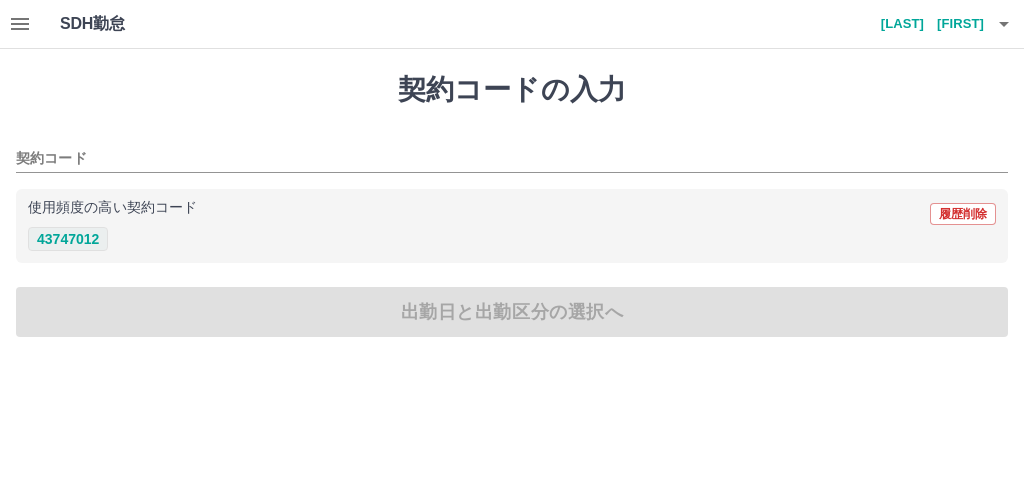 click on "43747012" at bounding box center [68, 239] 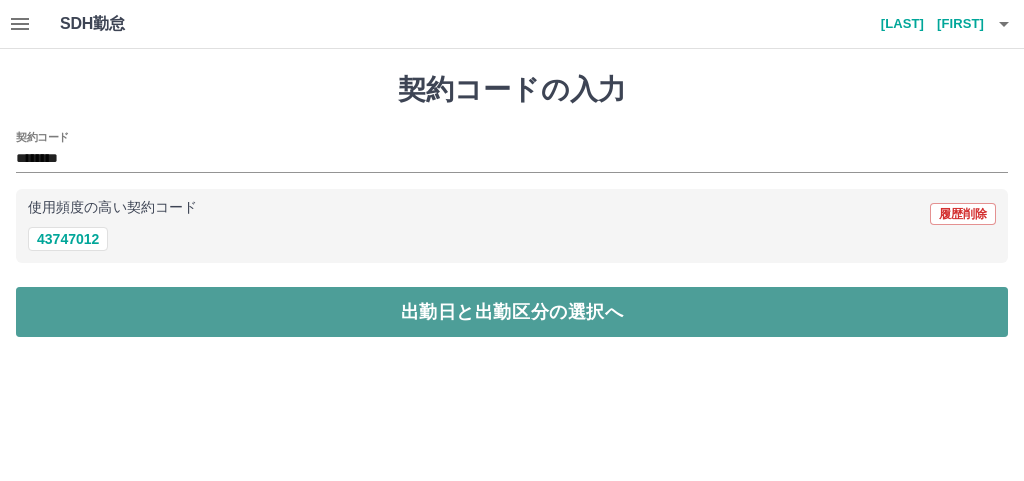 click on "出勤日と出勤区分の選択へ" at bounding box center [512, 312] 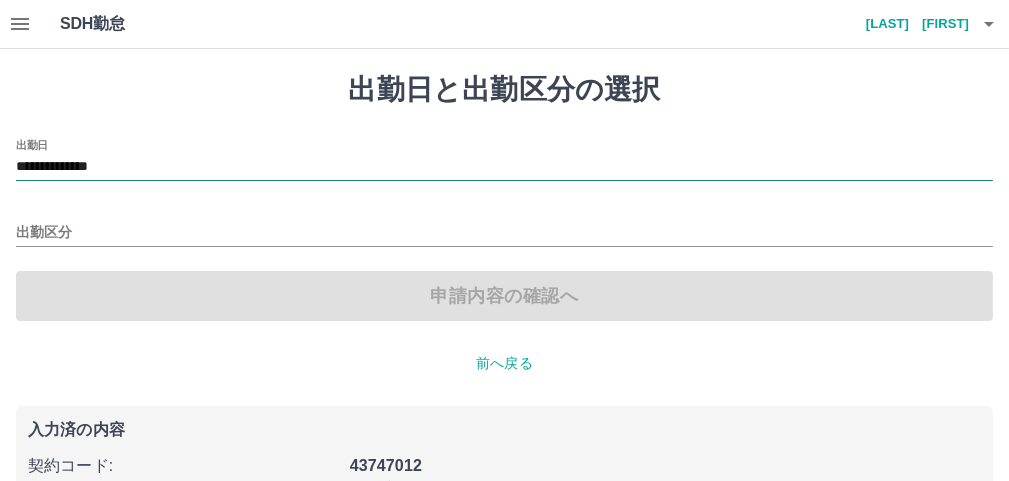 click on "**********" at bounding box center (504, 167) 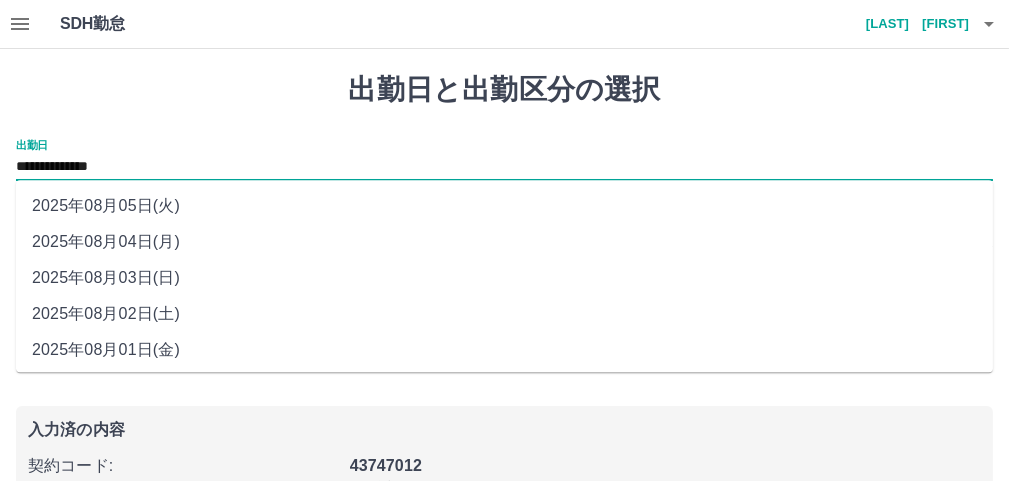 click on "2025年08月02日(土)" at bounding box center (504, 314) 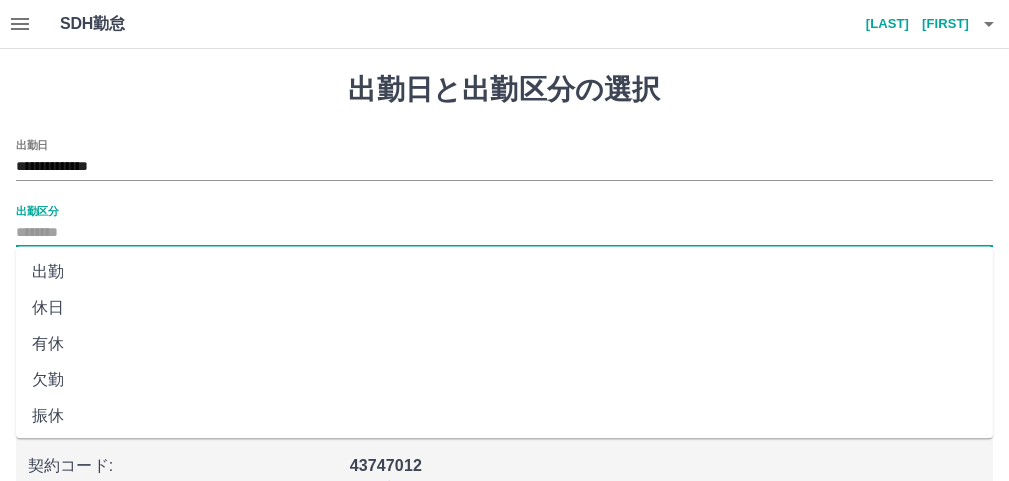 click on "出勤区分" at bounding box center [504, 233] 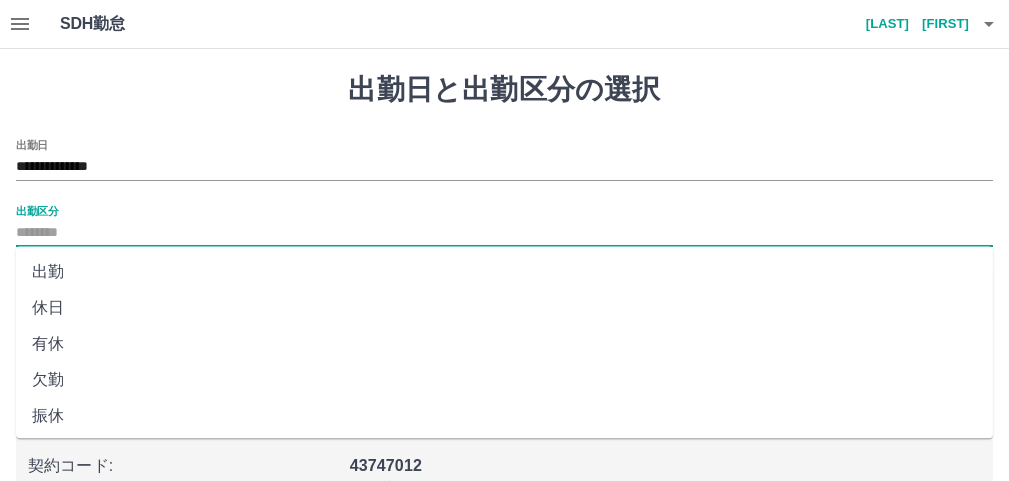 click on "出勤" at bounding box center (504, 272) 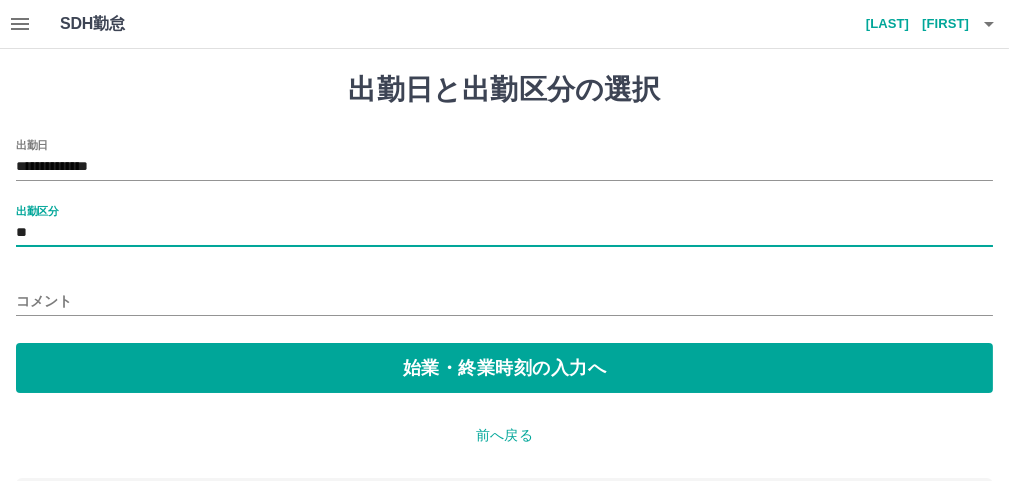 type on "**" 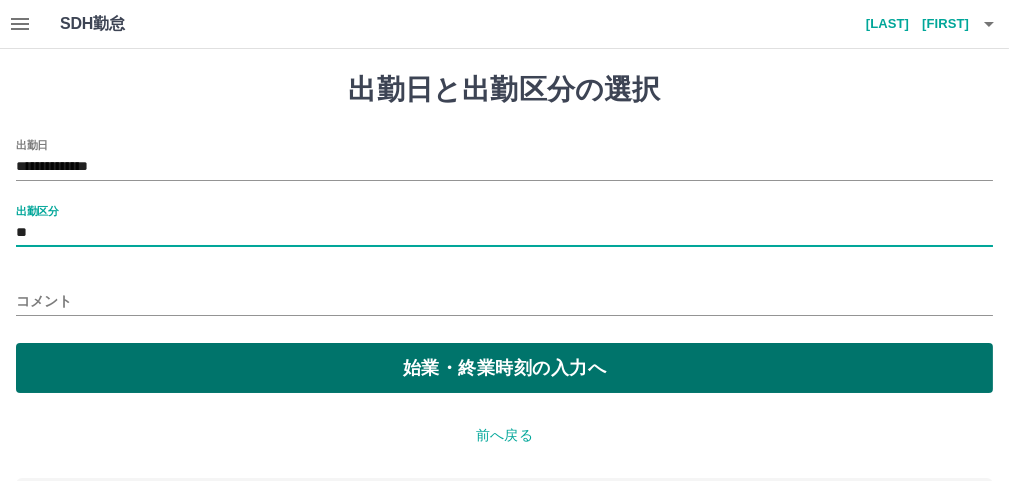 click on "始業・終業時刻の入力へ" at bounding box center [504, 368] 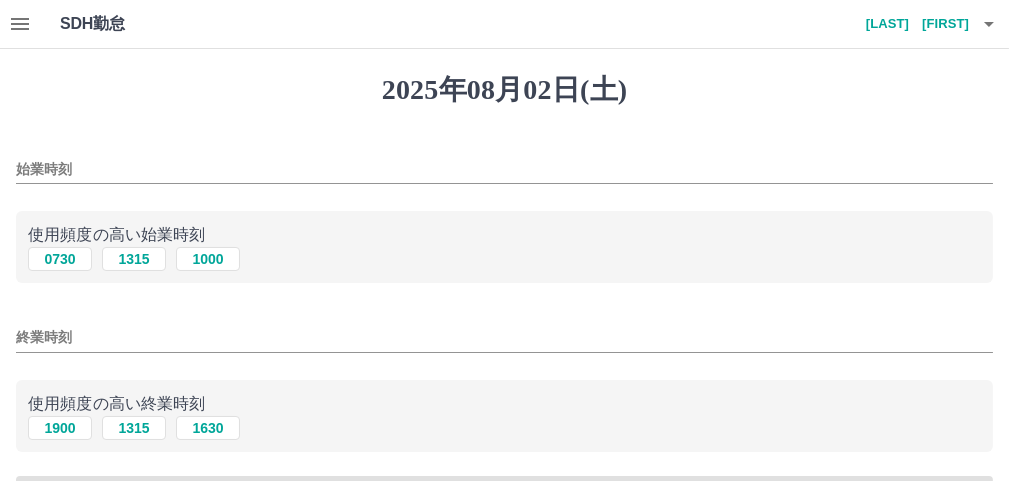 click on "始業時刻" at bounding box center (504, 169) 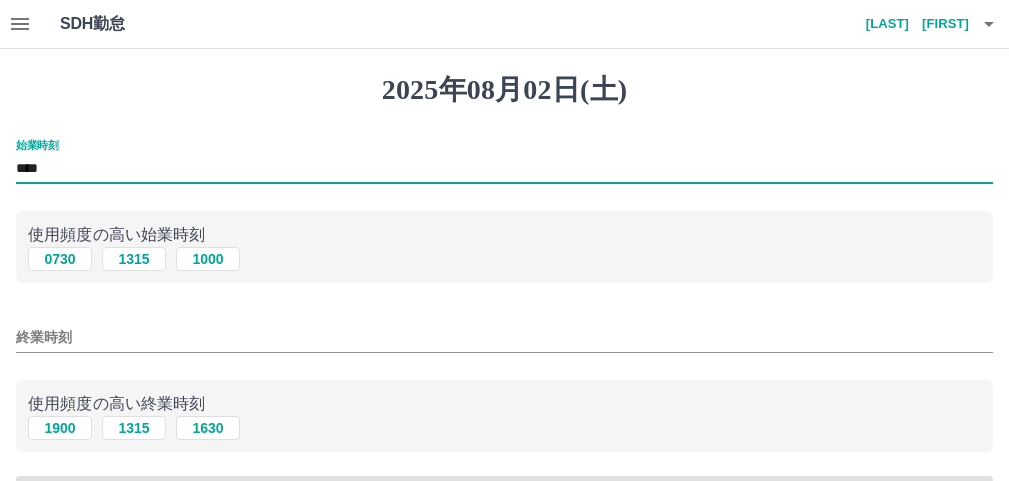 type on "****" 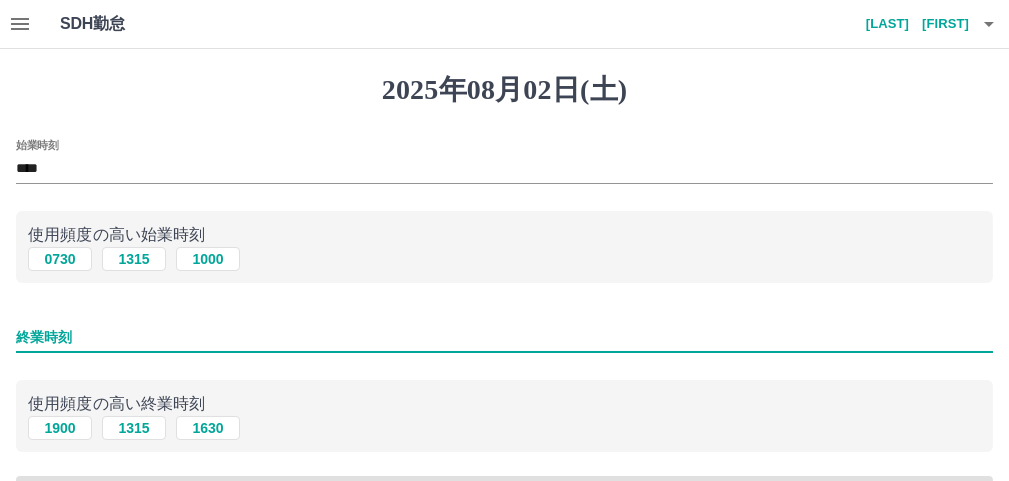 click on "終業時刻" at bounding box center (504, 337) 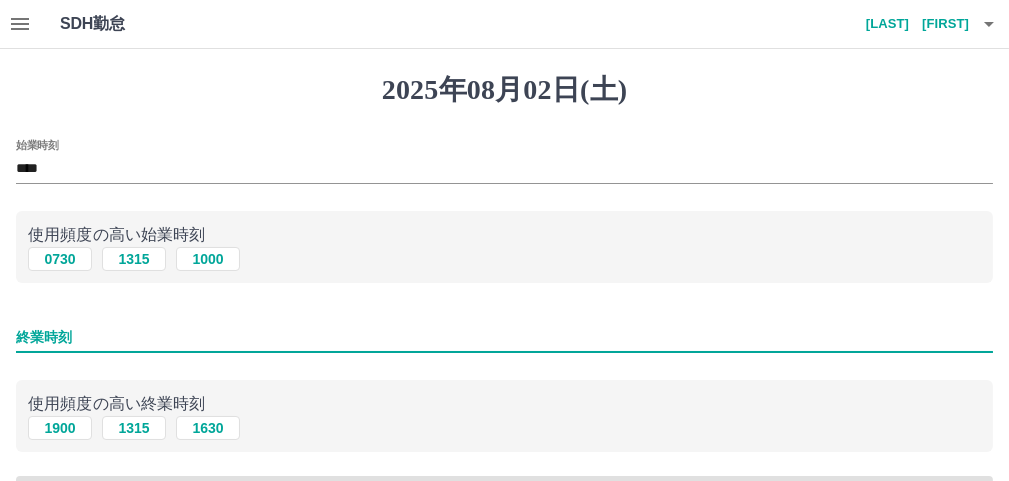 type on "****" 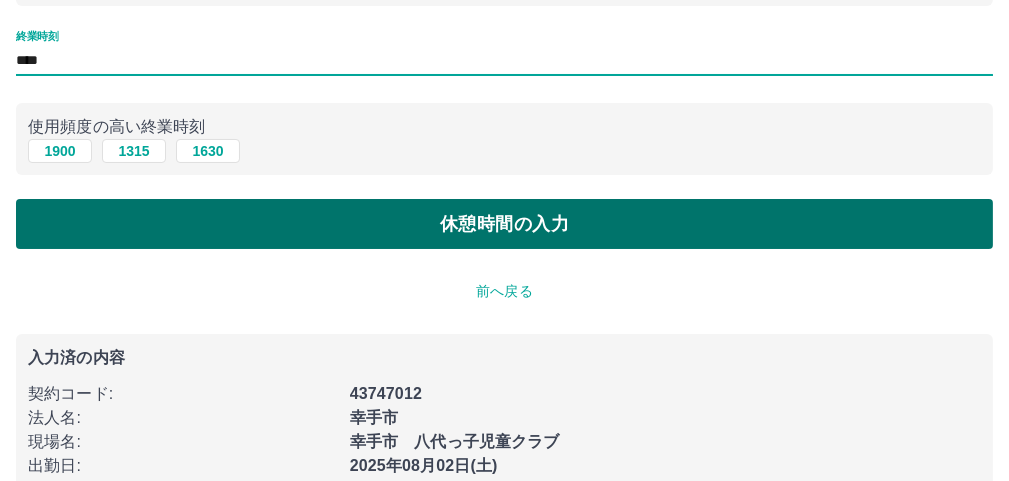 scroll, scrollTop: 339, scrollLeft: 0, axis: vertical 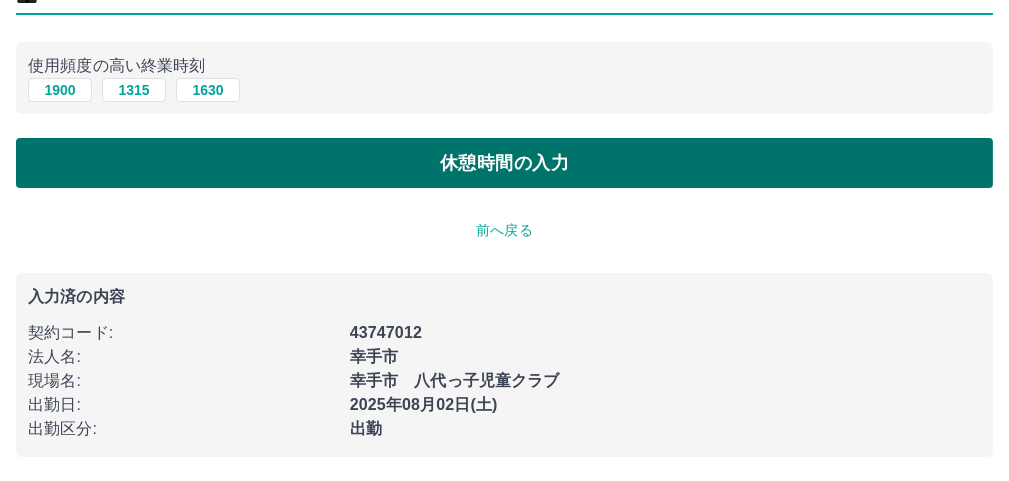 click on "休憩時間の入力" at bounding box center (504, 163) 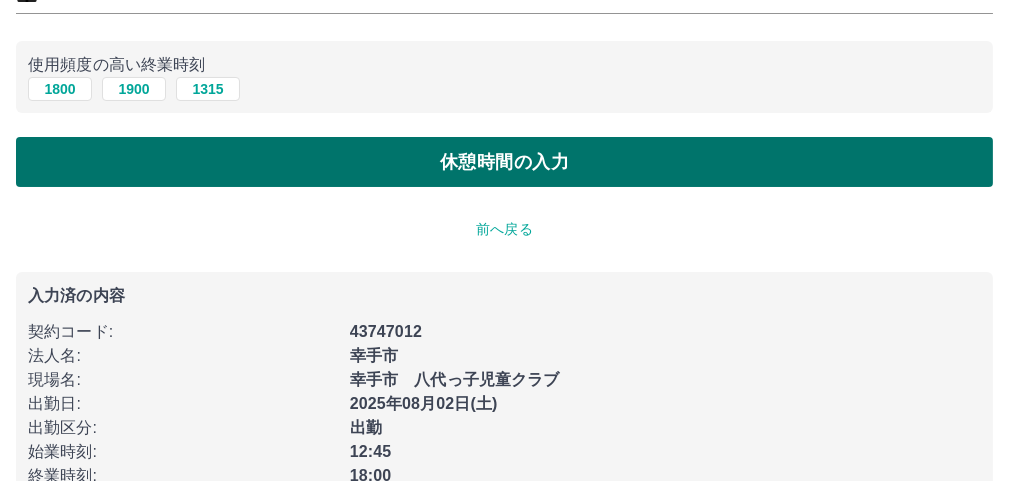 scroll, scrollTop: 0, scrollLeft: 0, axis: both 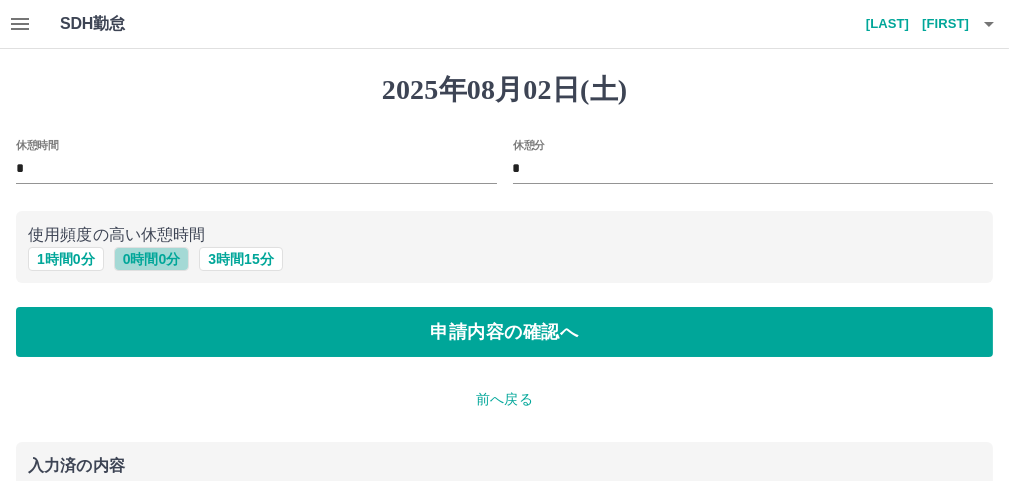 click on "0 時間 0 分" at bounding box center [152, 259] 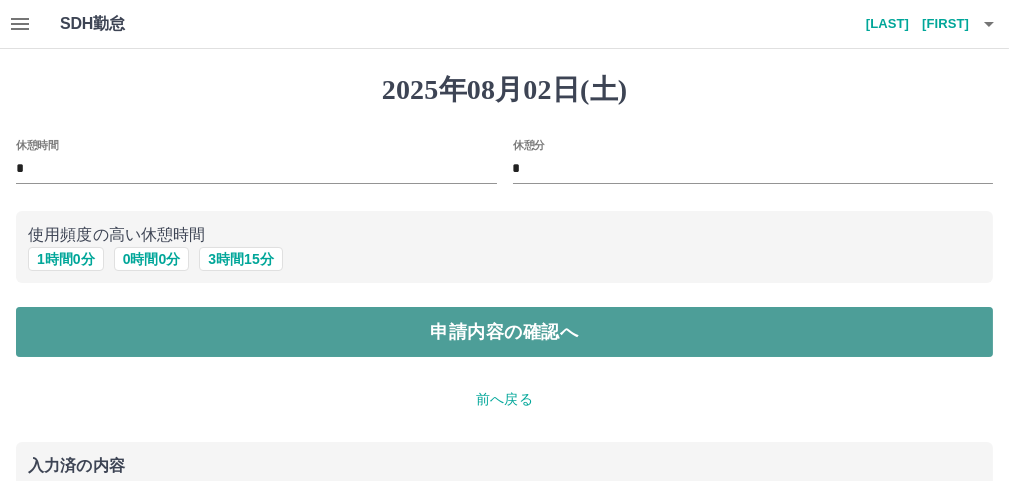click on "申請内容の確認へ" at bounding box center [504, 332] 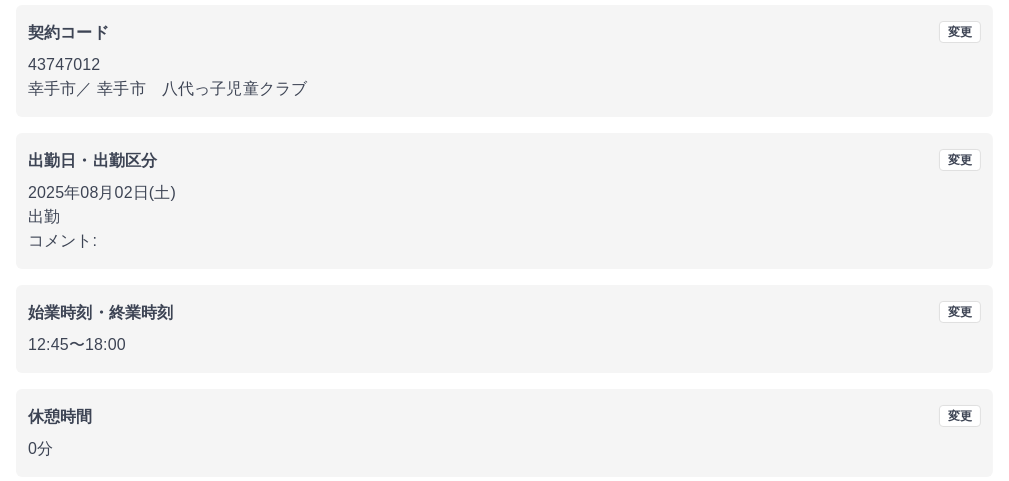 scroll, scrollTop: 267, scrollLeft: 0, axis: vertical 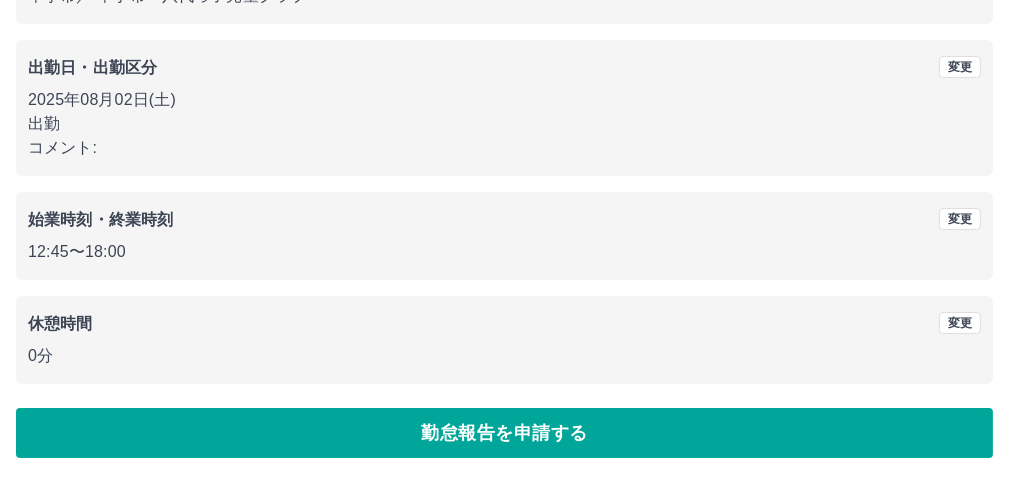 click on "勤怠報告を申請する" at bounding box center [504, 433] 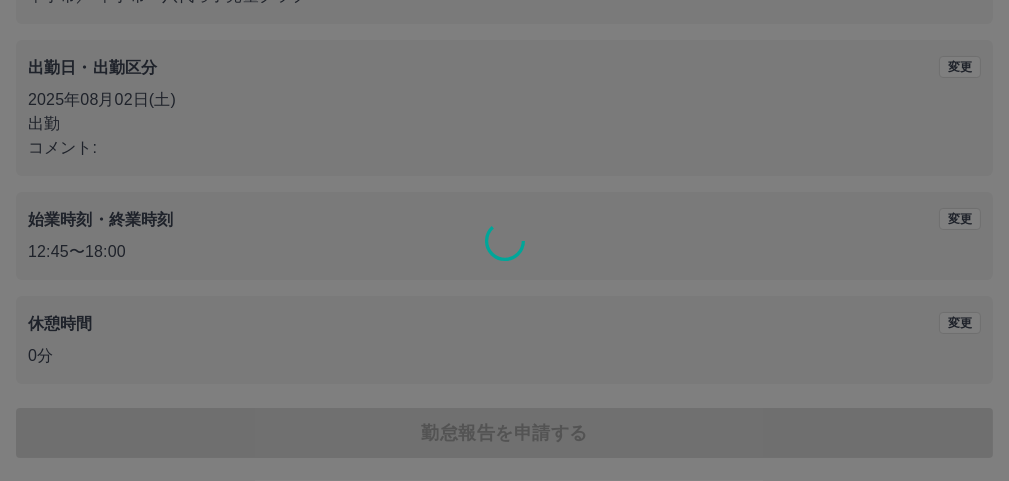 scroll, scrollTop: 0, scrollLeft: 0, axis: both 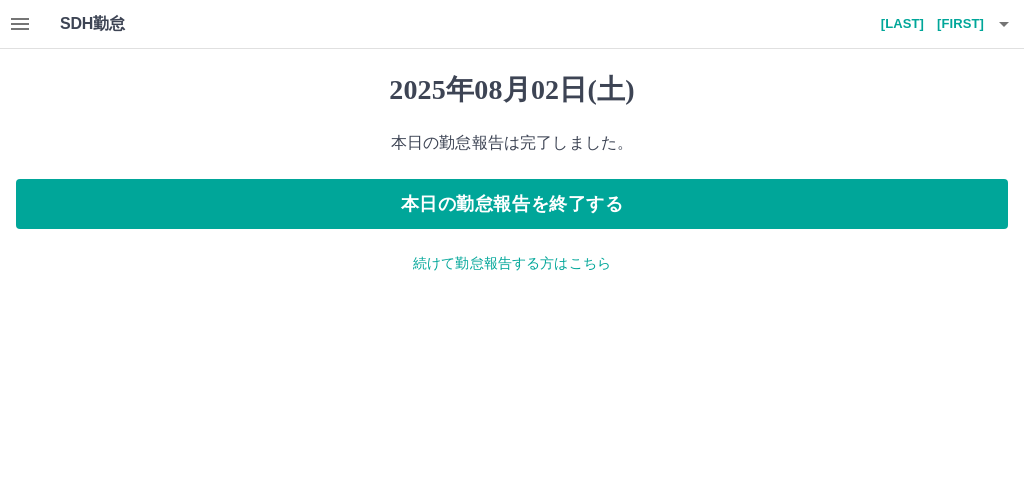 click on "続けて勤怠報告する方はこちら" at bounding box center [512, 263] 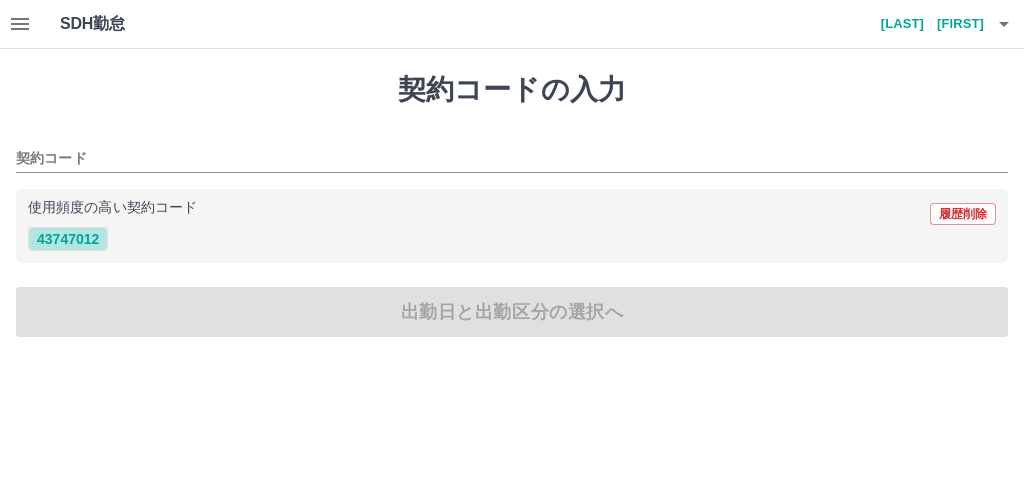 drag, startPoint x: 82, startPoint y: 233, endPoint x: 101, endPoint y: 257, distance: 30.610456 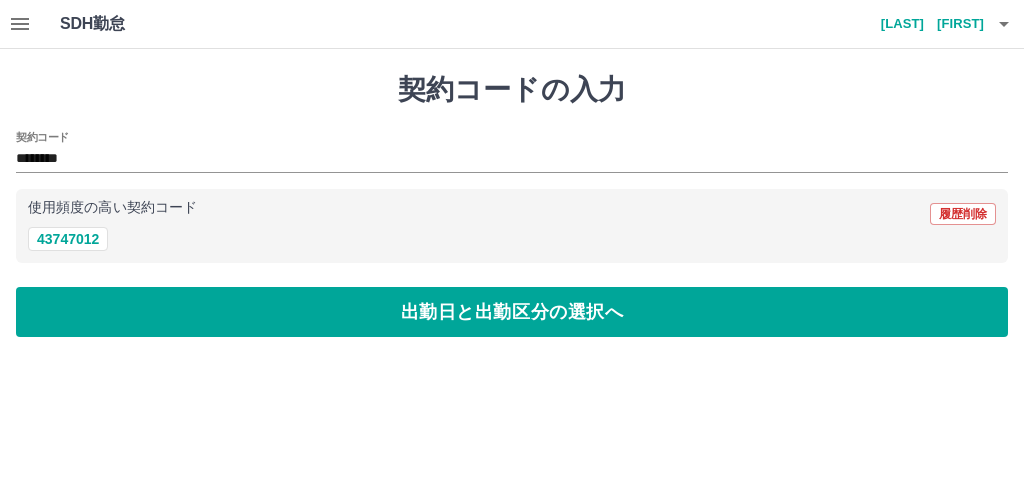 click on "出勤日と出勤区分の選択へ" at bounding box center [512, 312] 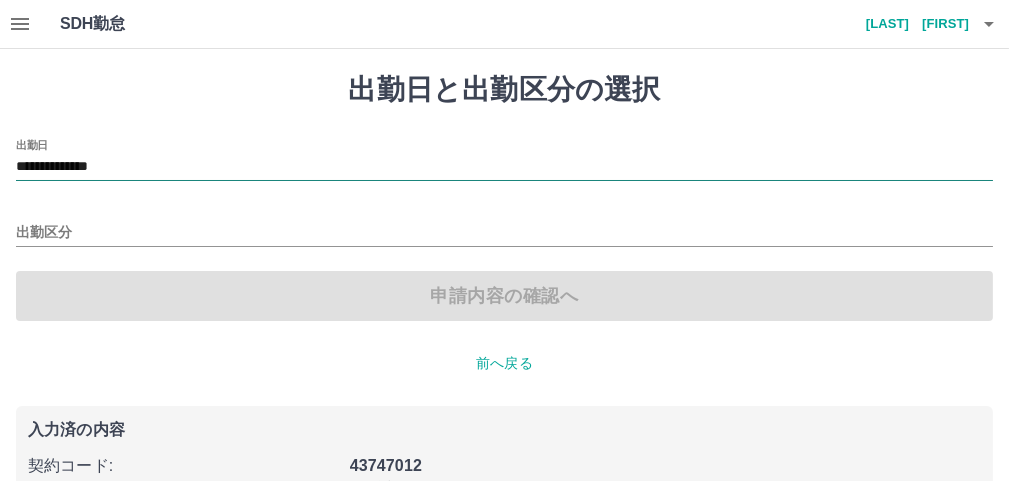 click on "**********" at bounding box center (504, 167) 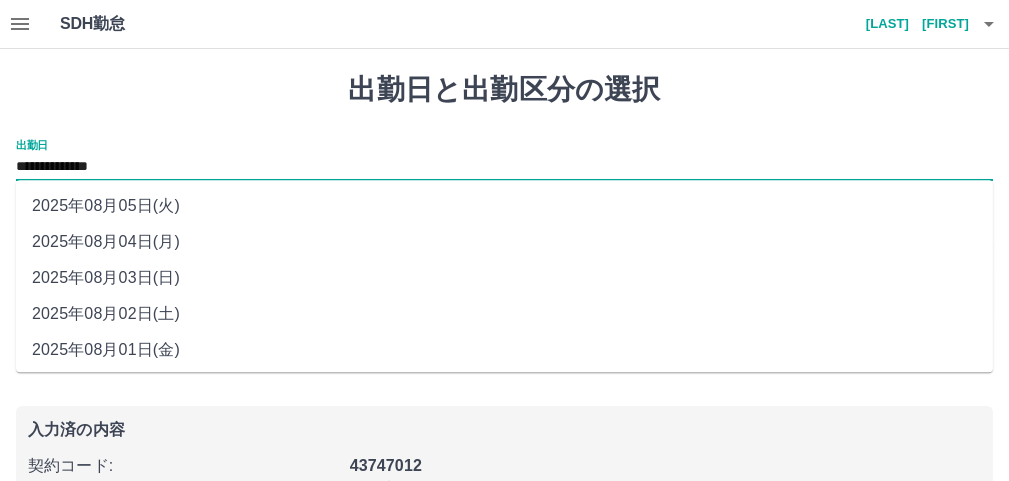 click on "2025年08月03日(日)" at bounding box center [504, 278] 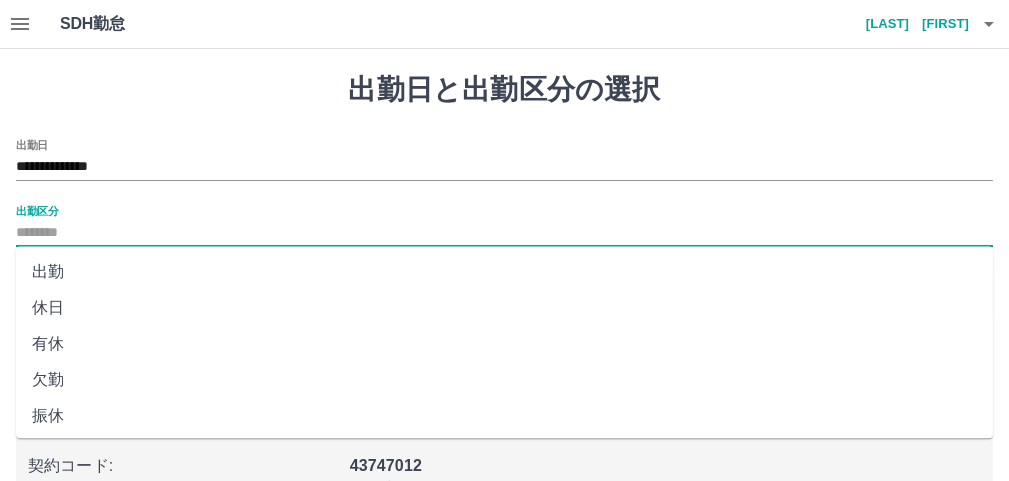 click on "出勤区分" at bounding box center [504, 233] 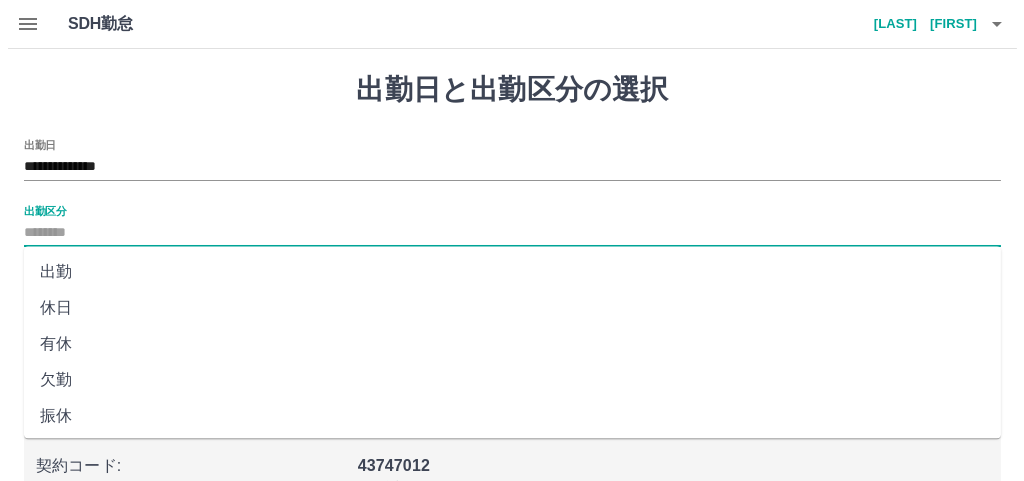 scroll, scrollTop: 471, scrollLeft: 0, axis: vertical 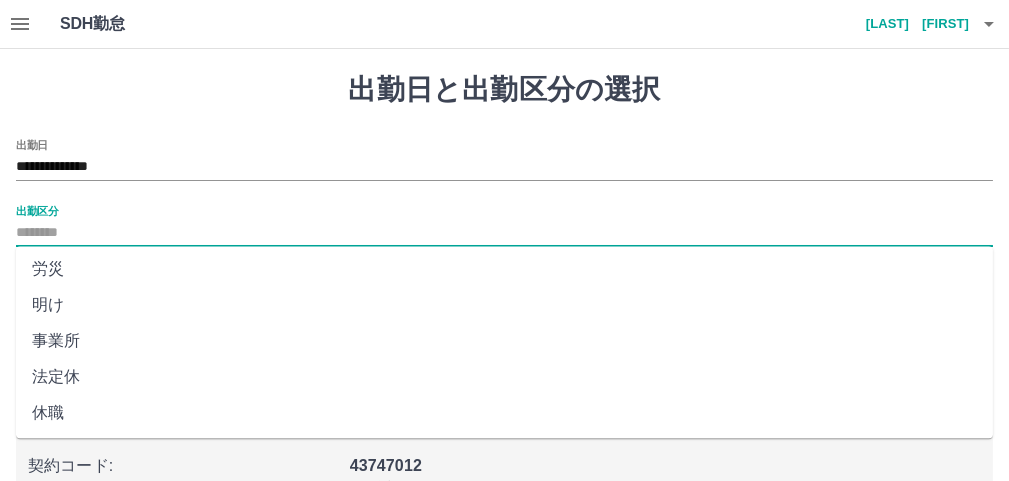 click on "法定休" at bounding box center [504, 377] 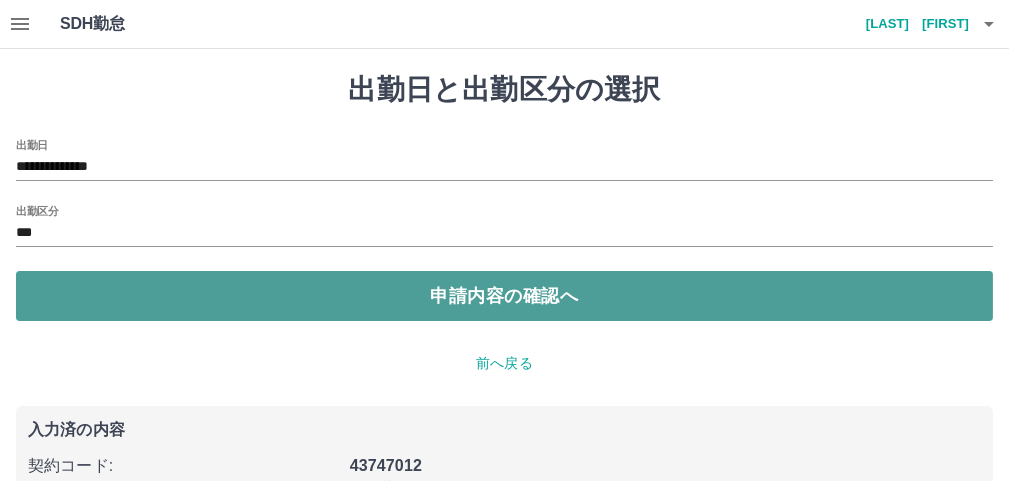 click on "申請内容の確認へ" at bounding box center [504, 296] 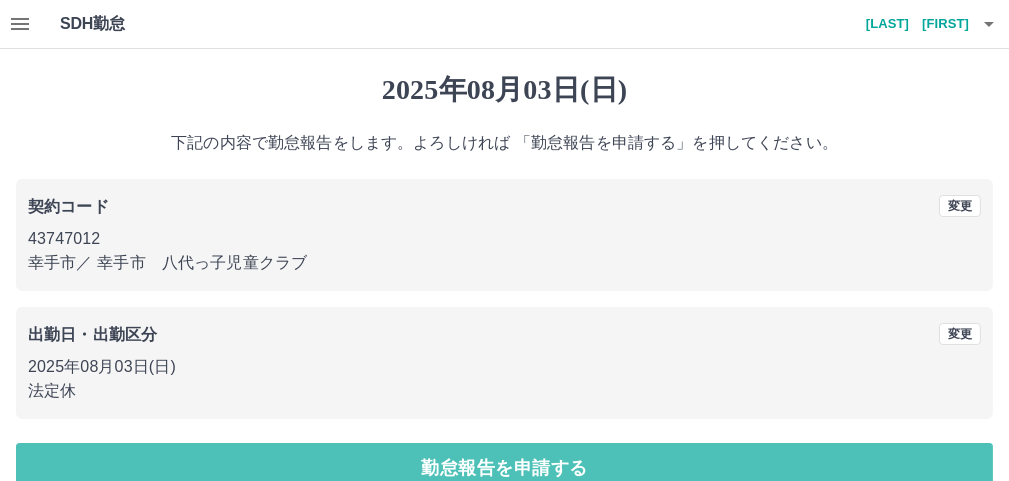 click on "勤怠報告を申請する" at bounding box center [504, 468] 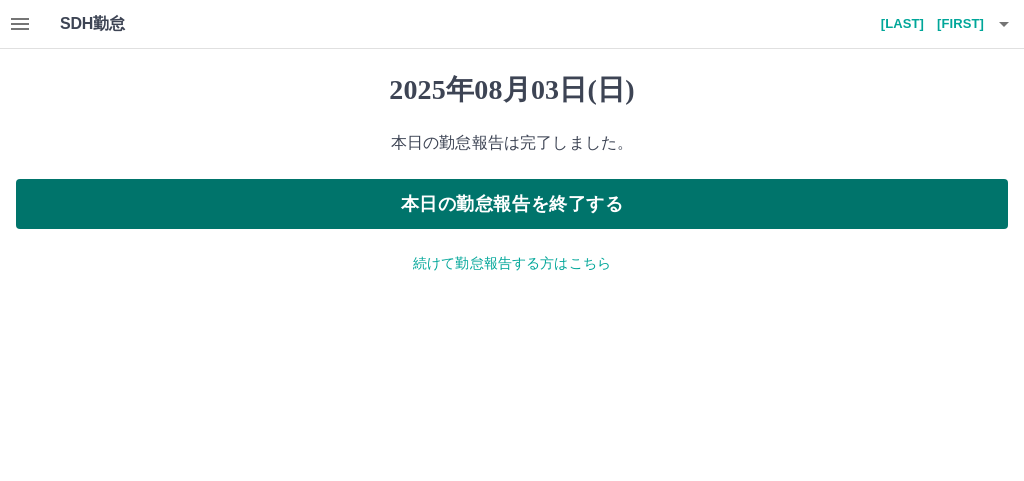 click on "本日の勤怠報告を終了する" at bounding box center [512, 204] 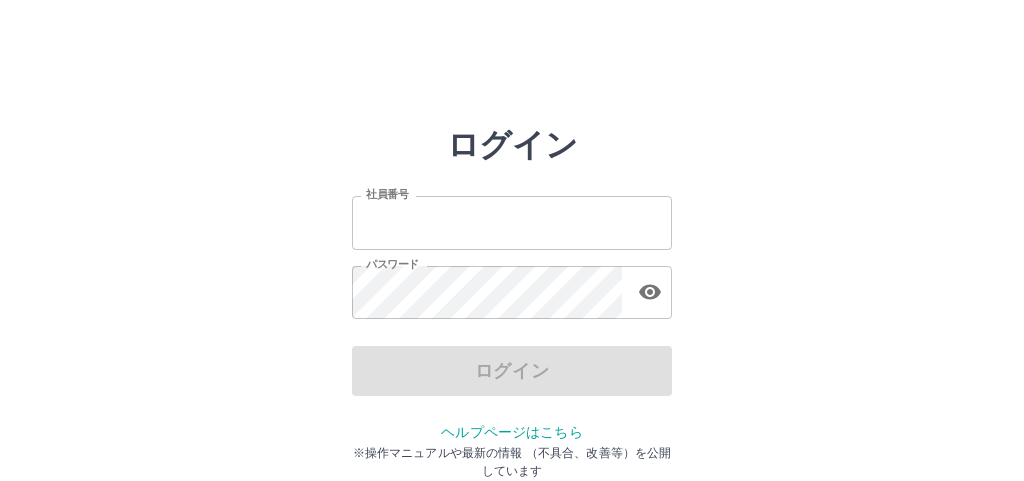 scroll, scrollTop: 0, scrollLeft: 0, axis: both 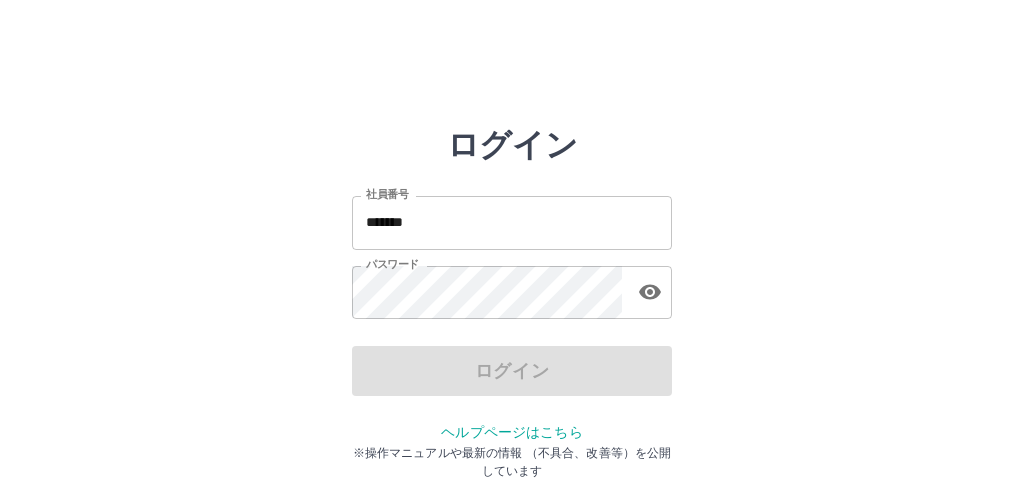 click on "*******" at bounding box center [512, 222] 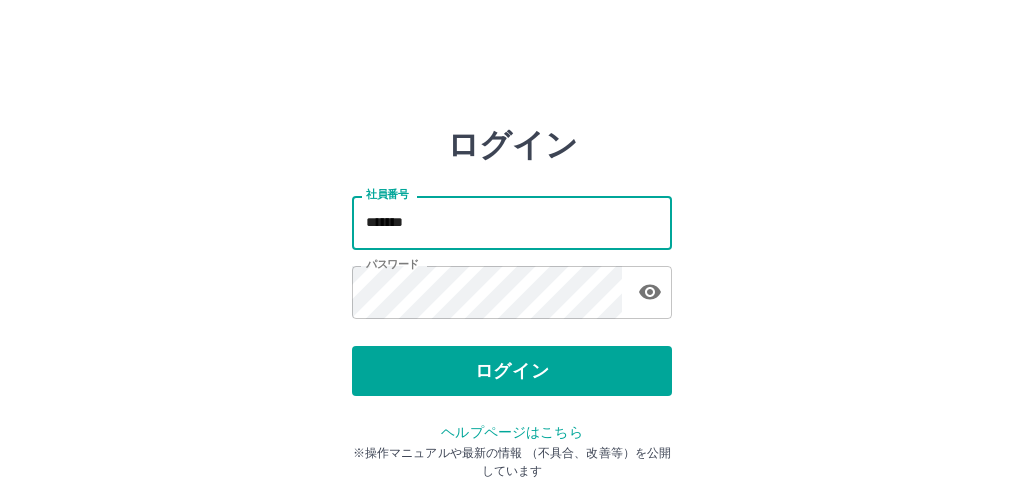 type on "*******" 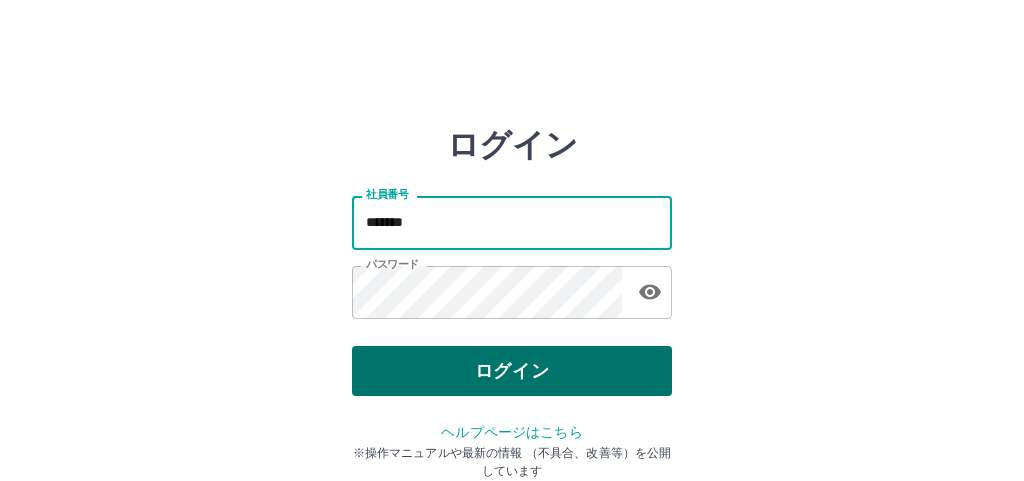 click on "ログイン" at bounding box center [512, 371] 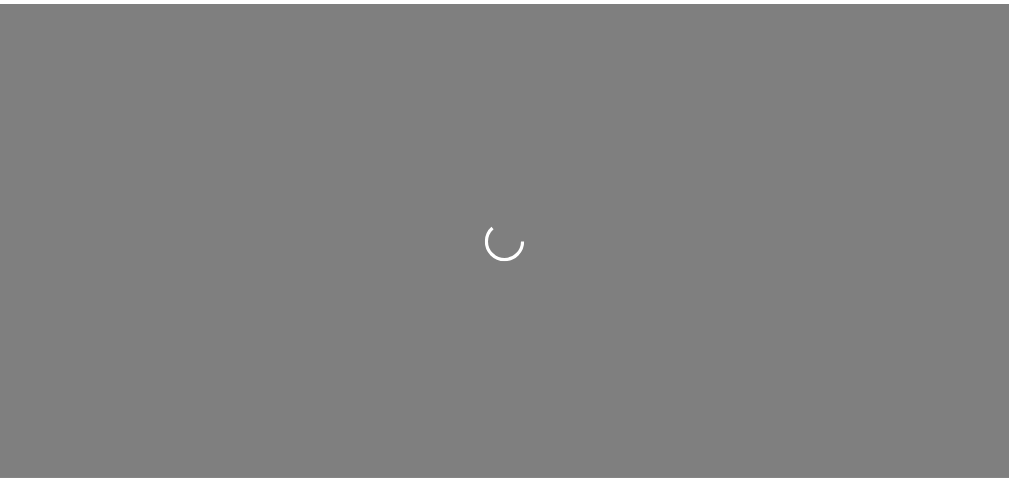 scroll, scrollTop: 0, scrollLeft: 0, axis: both 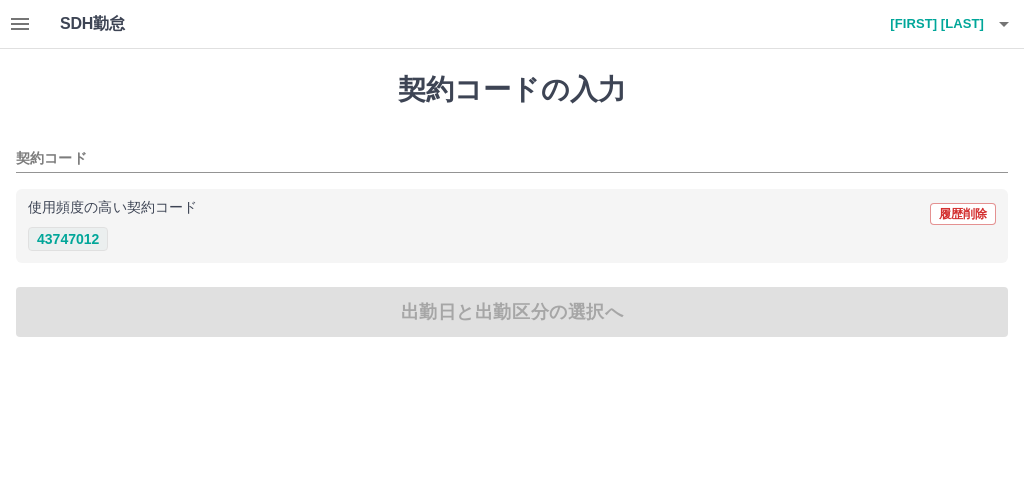click on "43747012" at bounding box center (68, 239) 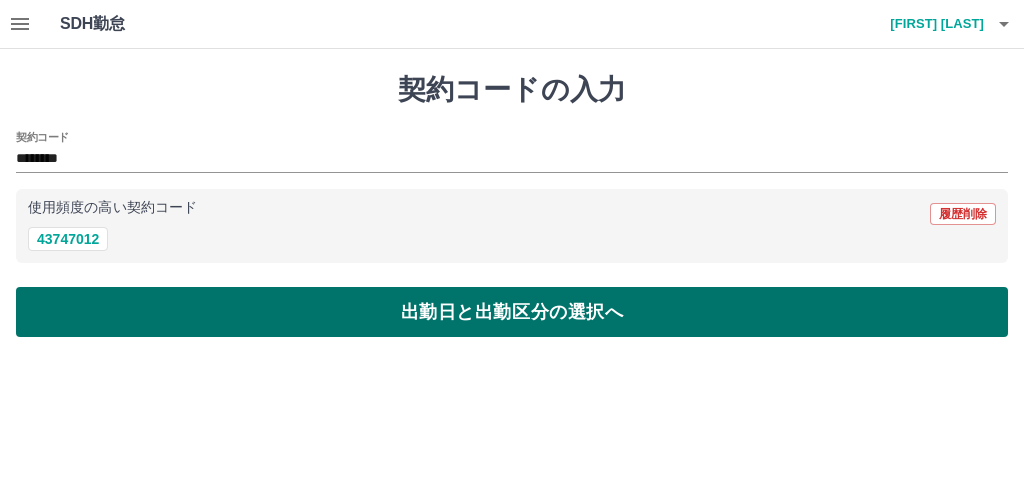 click on "出勤日と出勤区分の選択へ" at bounding box center [512, 312] 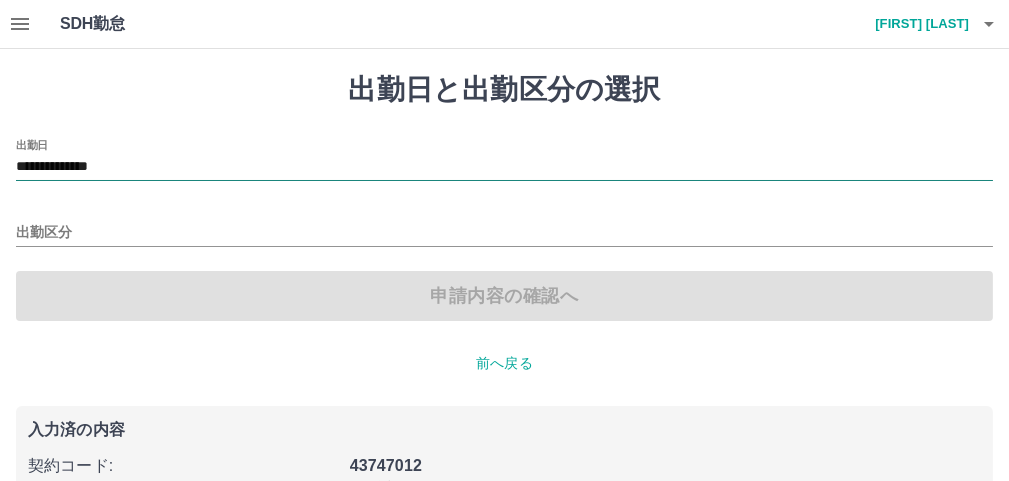 click on "**********" at bounding box center (504, 167) 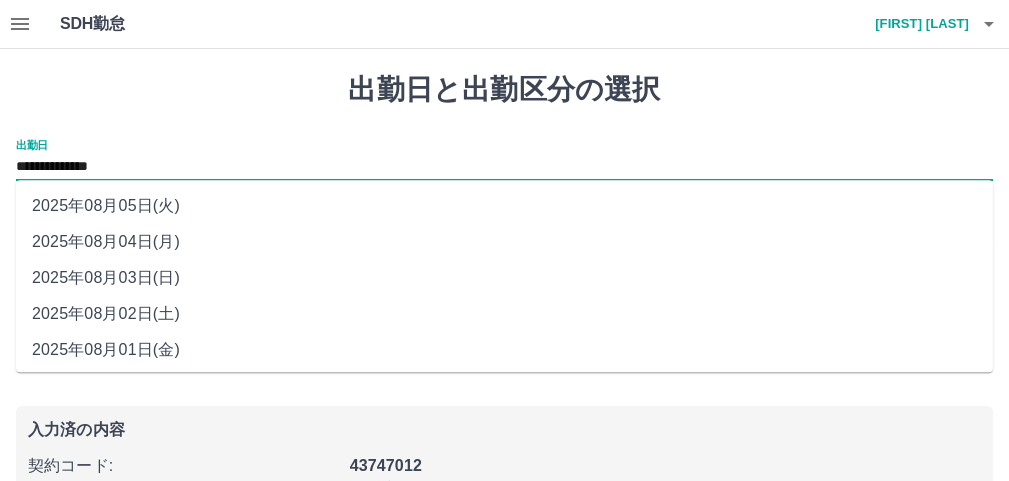 click on "2025年08月02日(土)" at bounding box center (504, 314) 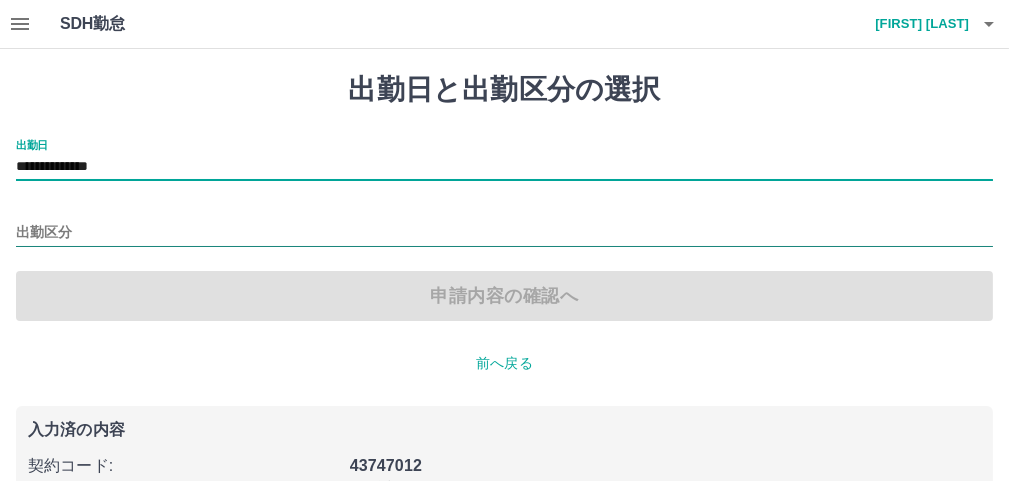 click on "出勤区分" at bounding box center (504, 233) 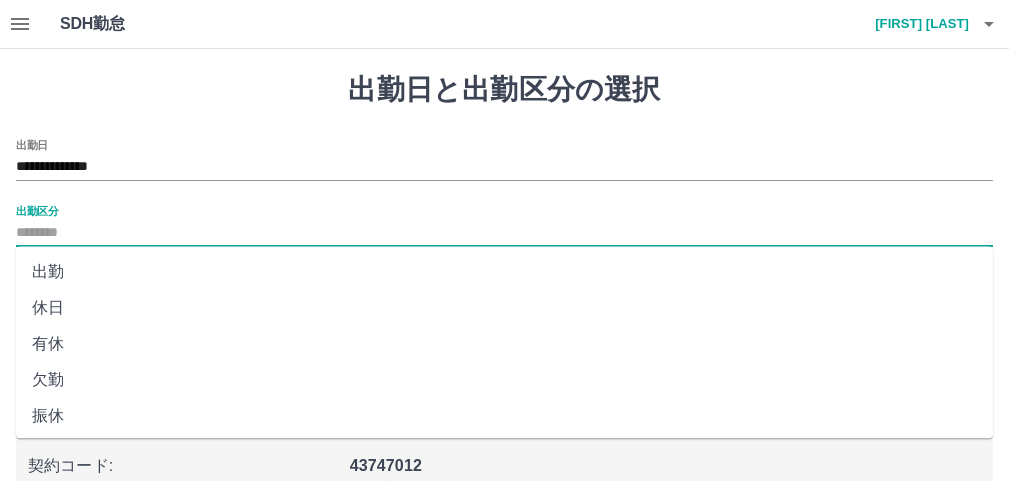 click on "出勤" at bounding box center [504, 272] 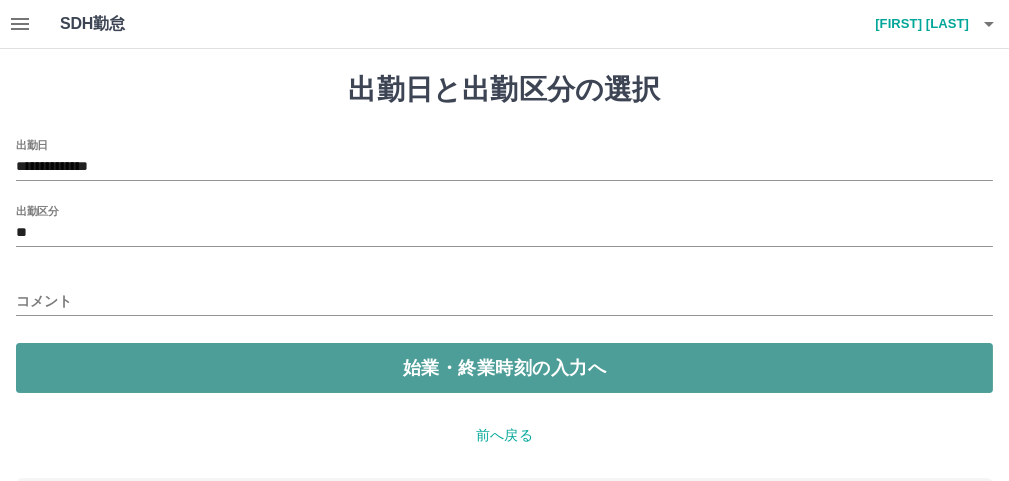 drag, startPoint x: 73, startPoint y: 355, endPoint x: 73, endPoint y: 344, distance: 11 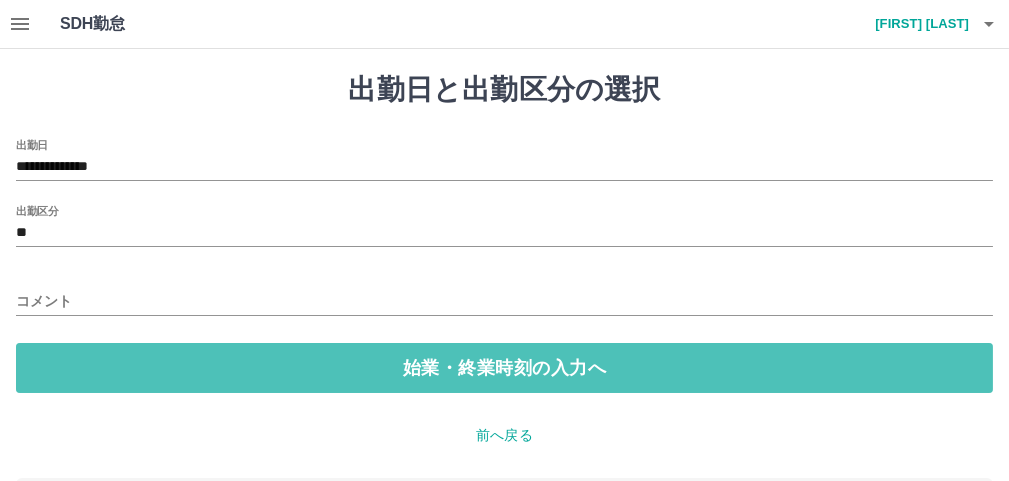 click on "始業・終業時刻の入力へ" at bounding box center [504, 368] 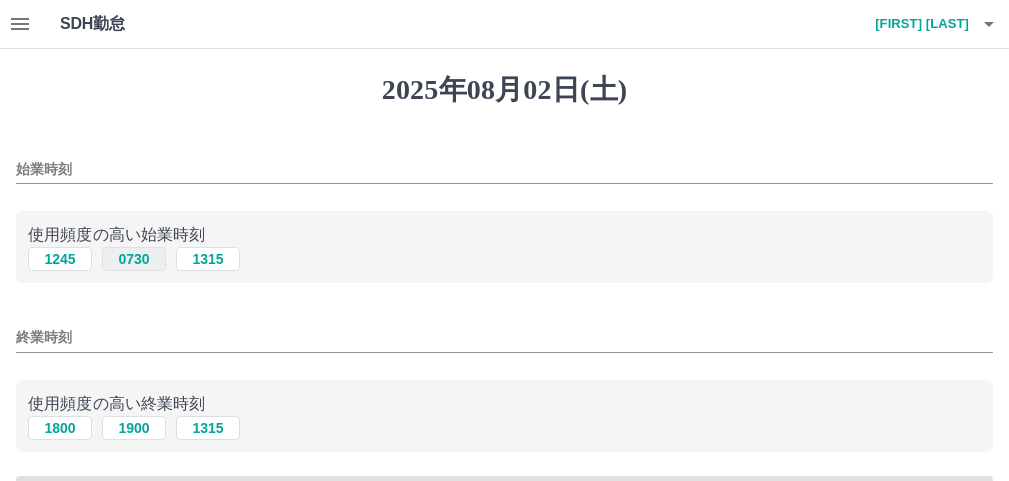 click on "0730" at bounding box center [134, 259] 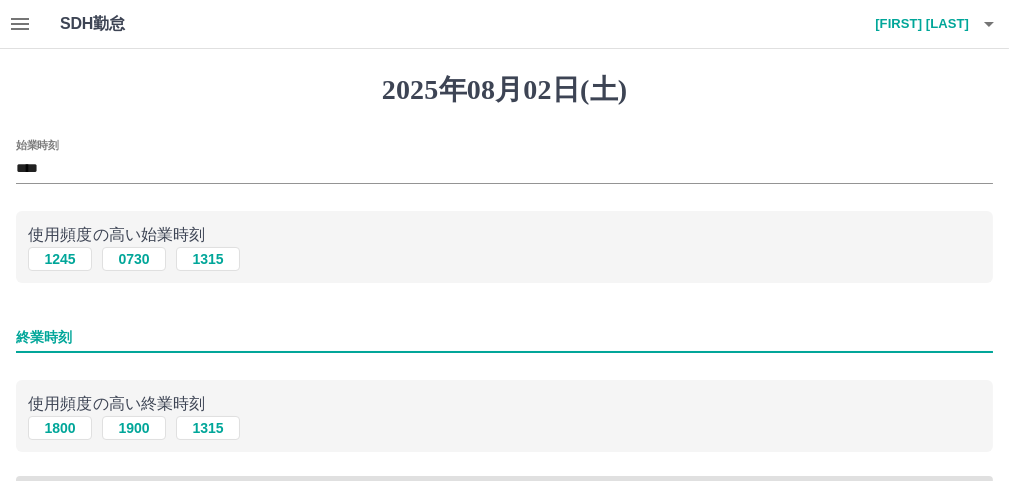 click on "終業時刻" at bounding box center (504, 337) 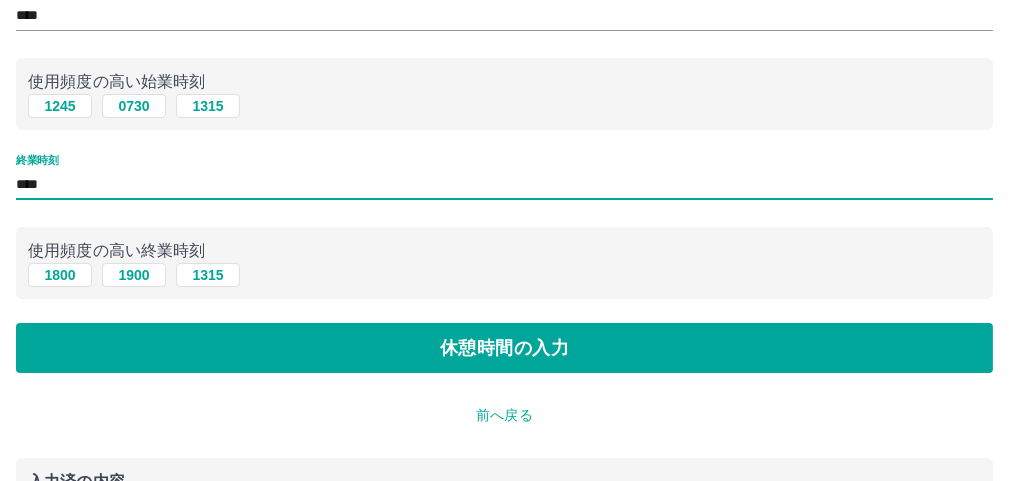 scroll, scrollTop: 200, scrollLeft: 0, axis: vertical 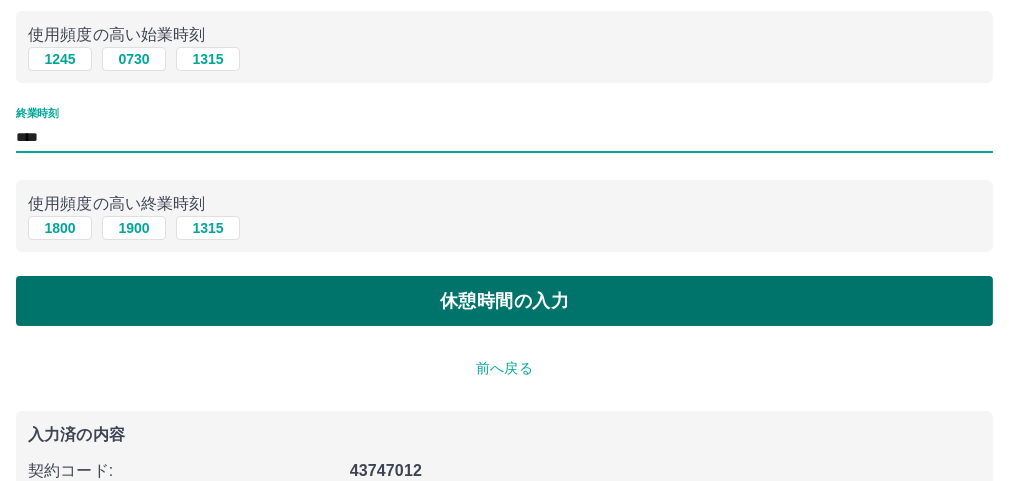 click on "休憩時間の入力" at bounding box center (504, 301) 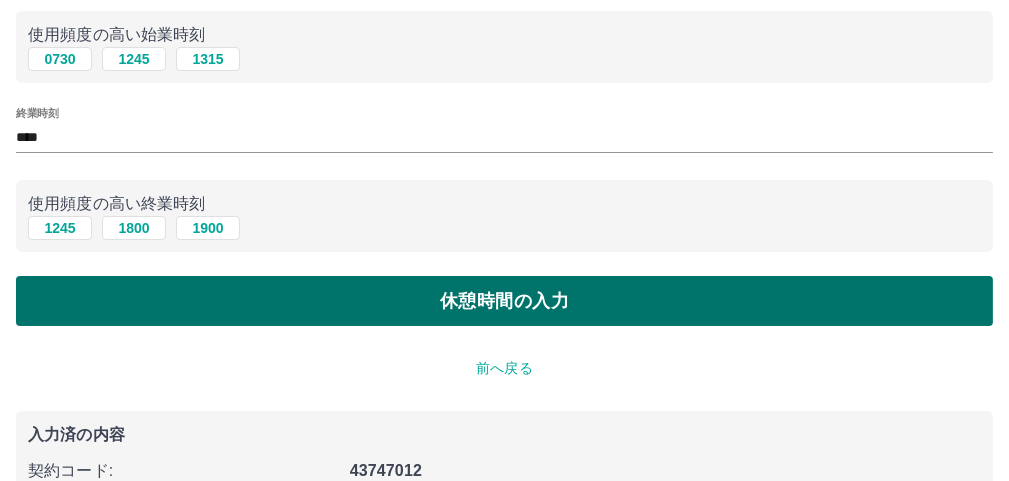 scroll, scrollTop: 0, scrollLeft: 0, axis: both 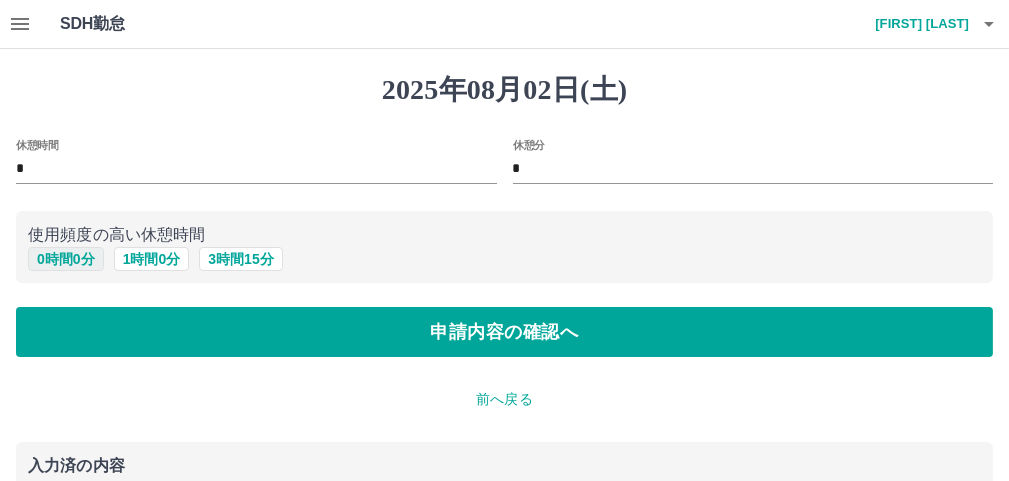 click on "0 時間 0 分" at bounding box center (66, 259) 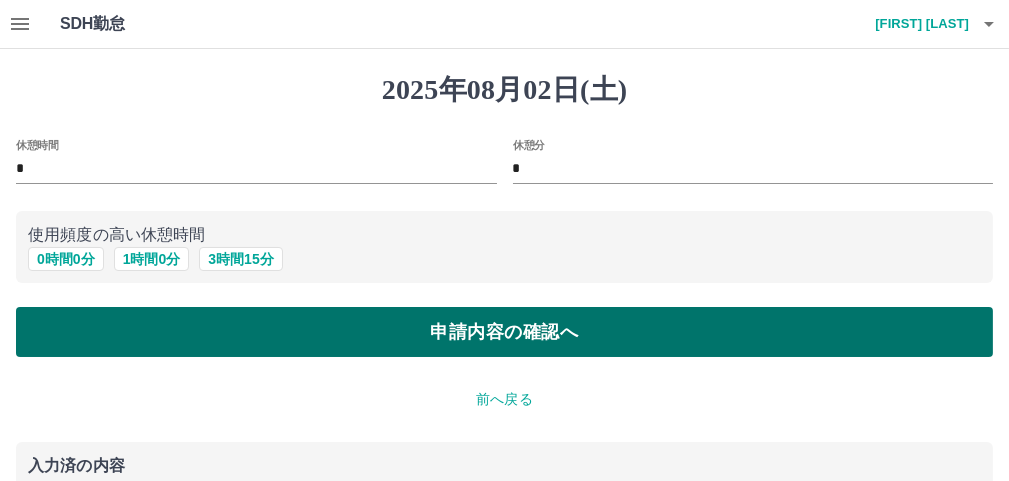 click on "申請内容の確認へ" at bounding box center (504, 332) 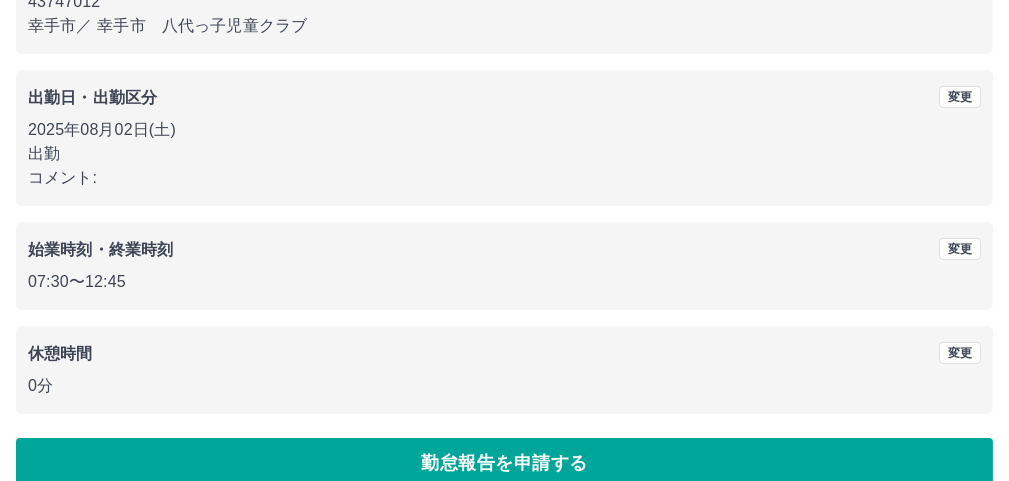 scroll, scrollTop: 267, scrollLeft: 0, axis: vertical 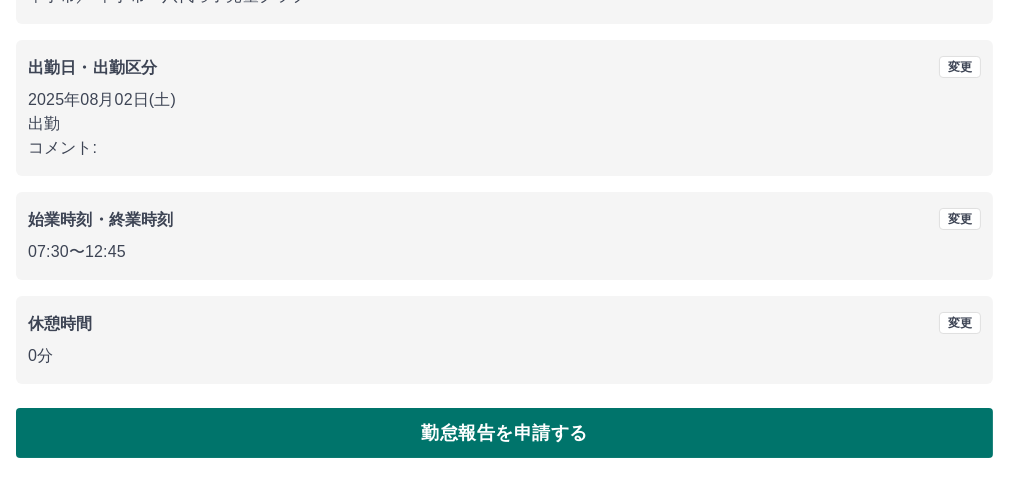 click on "勤怠報告を申請する" at bounding box center [504, 433] 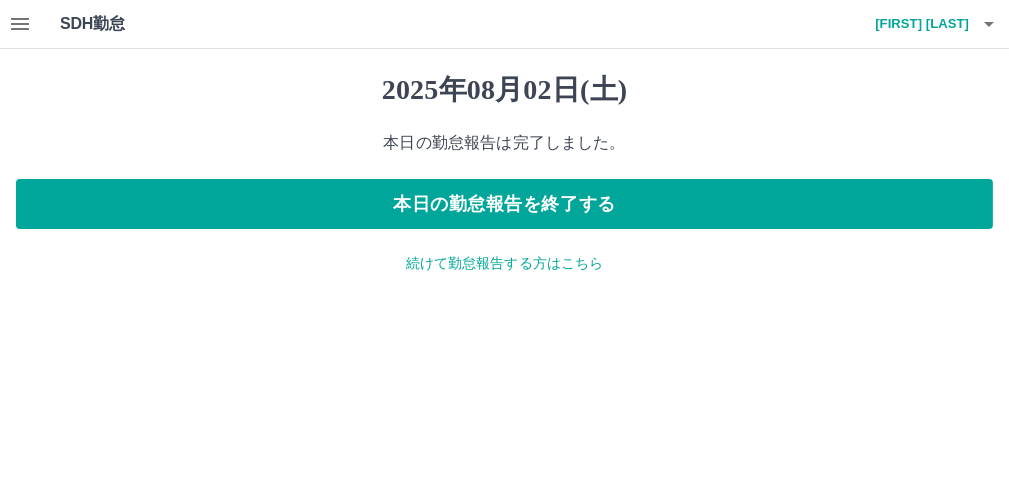 scroll, scrollTop: 0, scrollLeft: 0, axis: both 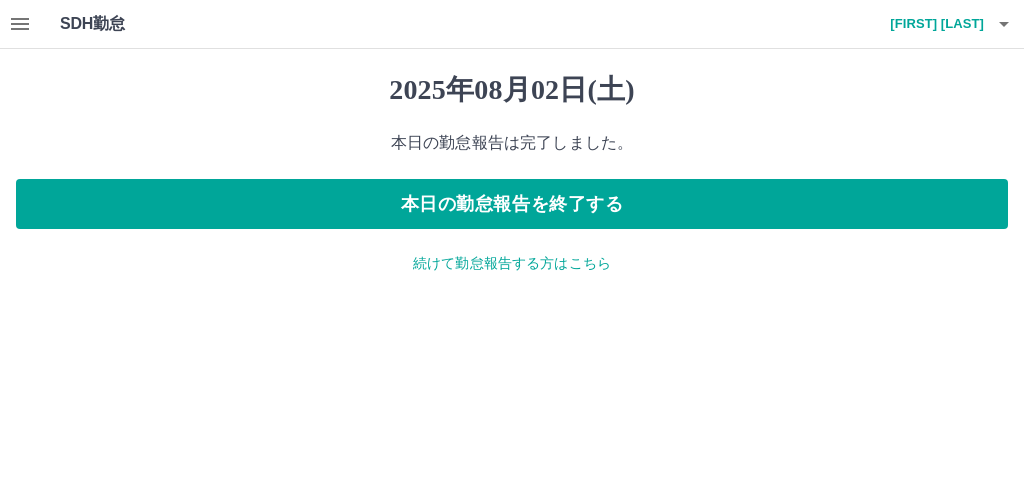 click on "続けて勤怠報告する方はこちら" at bounding box center [512, 263] 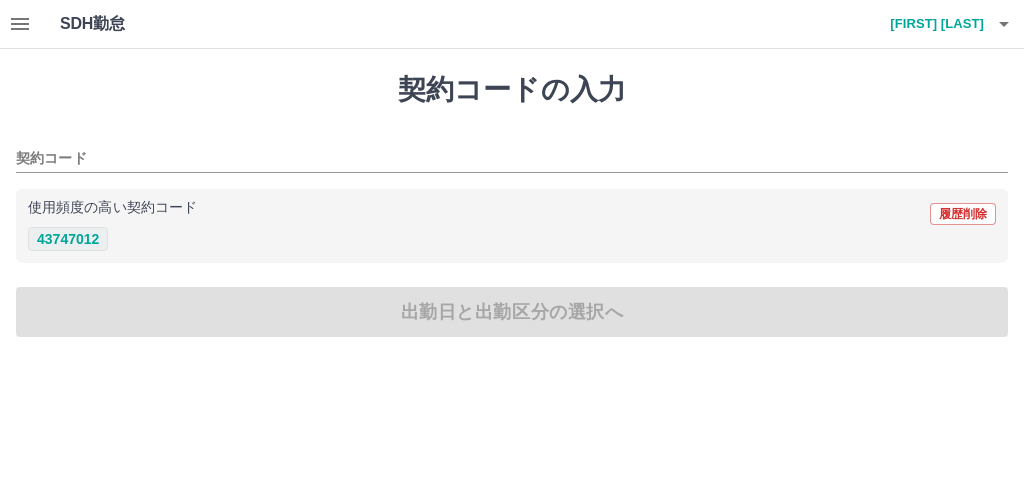 click on "43747012" at bounding box center (68, 239) 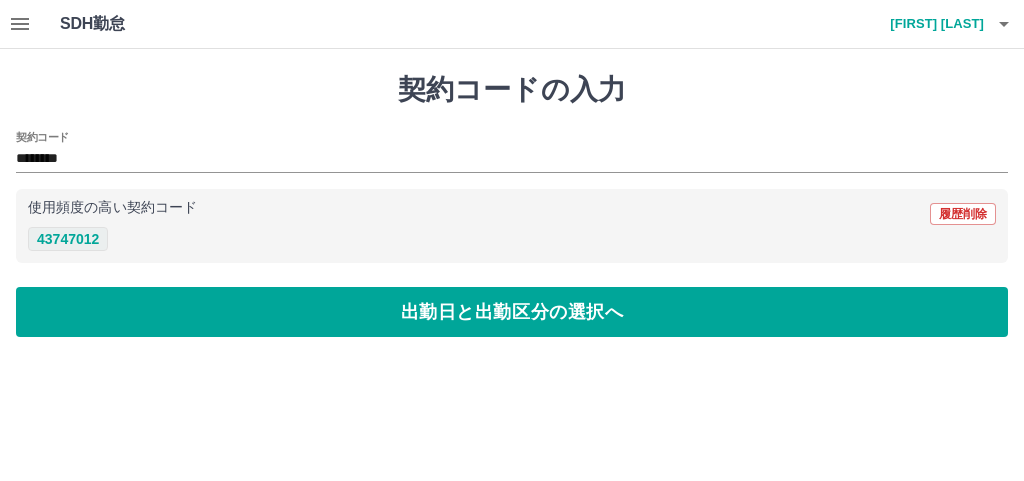 type on "********" 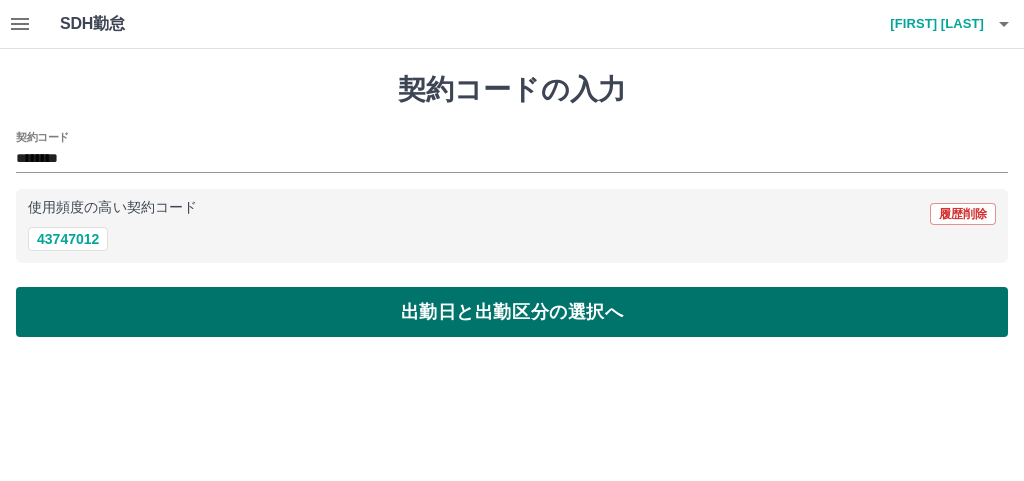 click on "出勤日と出勤区分の選択へ" at bounding box center [512, 312] 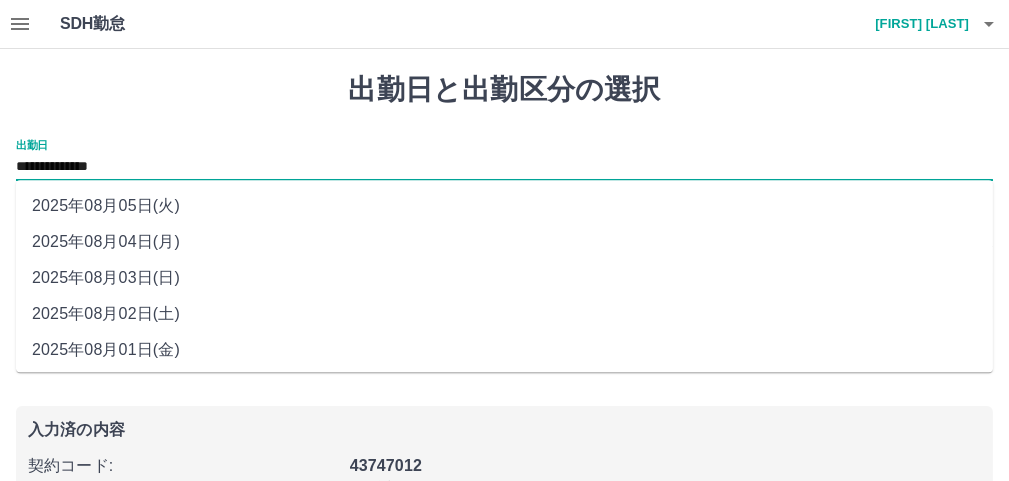 click on "**********" at bounding box center (504, 167) 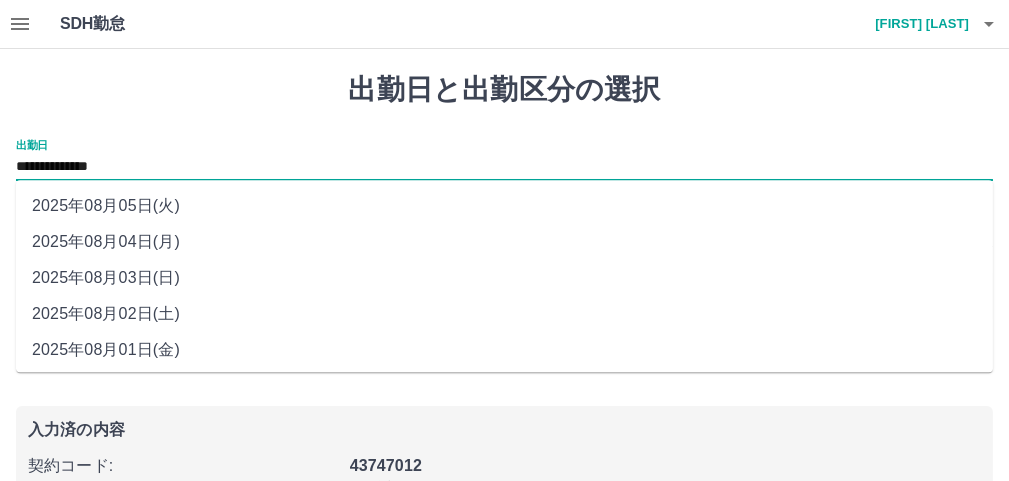 click on "2025年08月03日(日)" at bounding box center [504, 278] 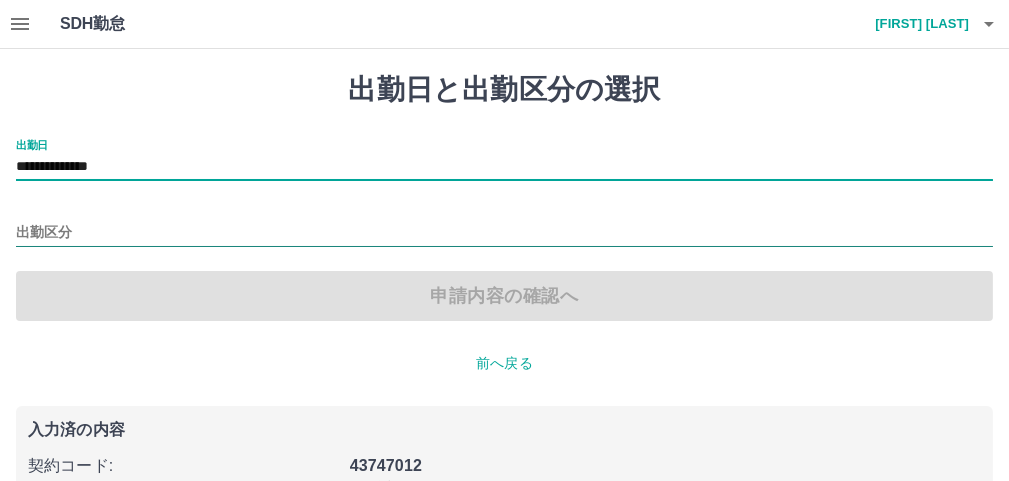 click on "出勤区分" at bounding box center [504, 233] 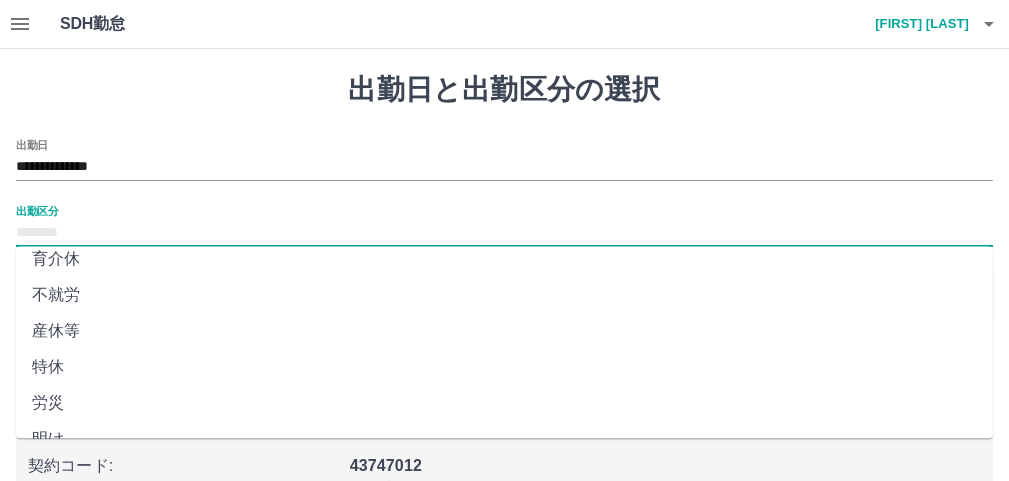scroll, scrollTop: 471, scrollLeft: 0, axis: vertical 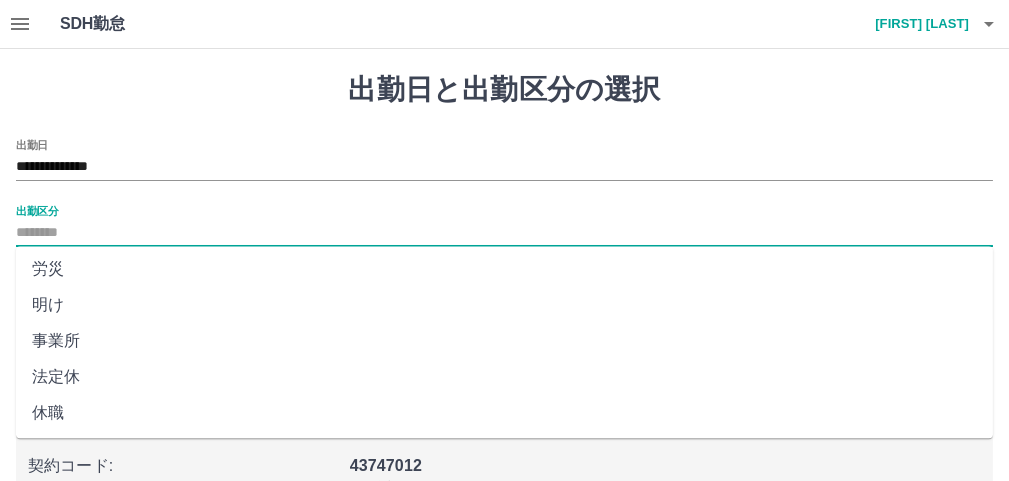 click on "法定休" at bounding box center [504, 377] 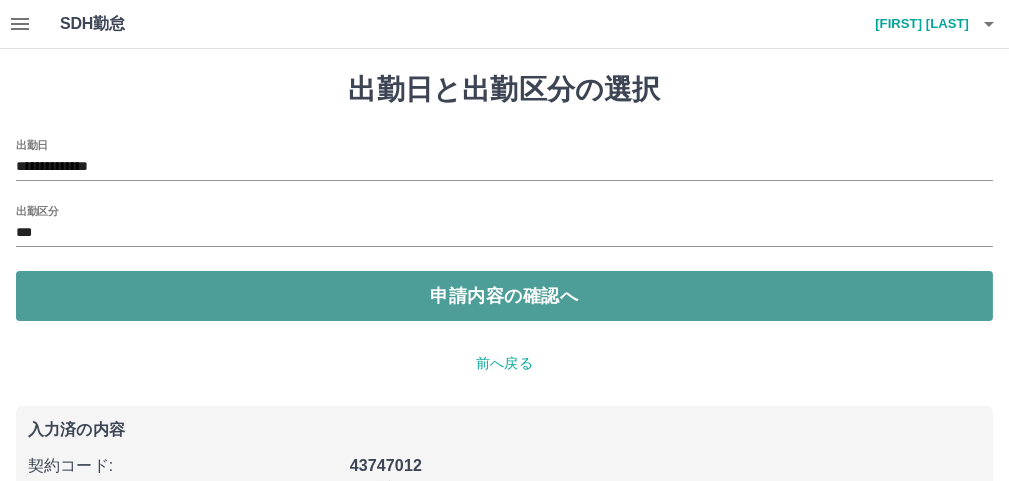 click on "申請内容の確認へ" at bounding box center (504, 296) 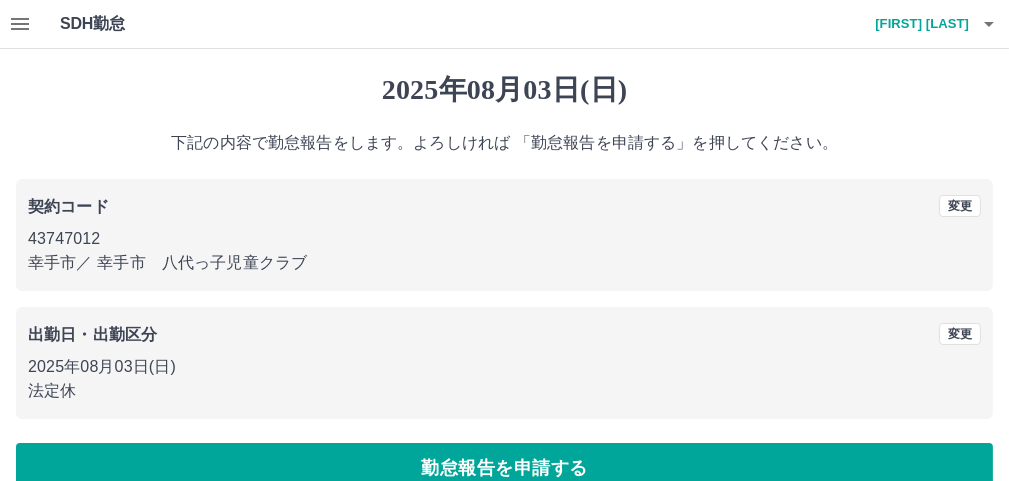 scroll, scrollTop: 35, scrollLeft: 0, axis: vertical 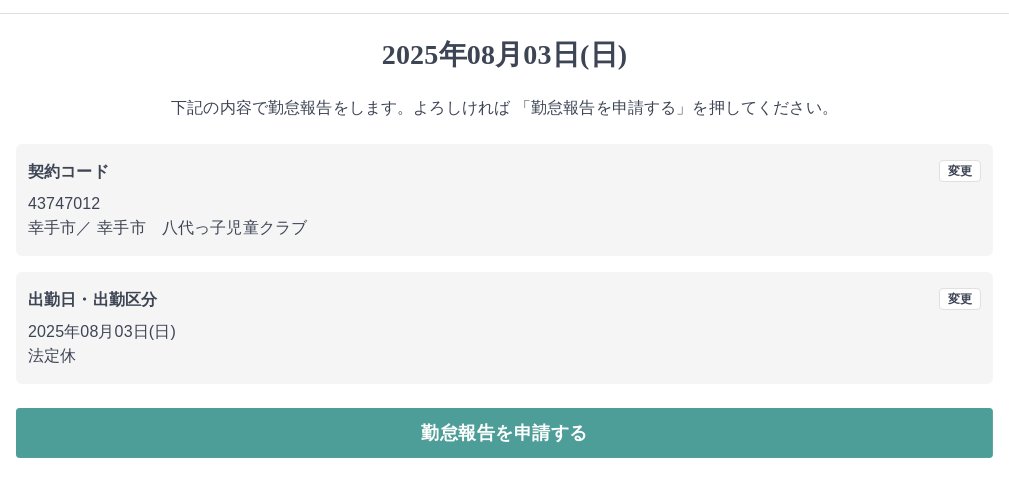 click on "勤怠報告を申請する" at bounding box center [504, 433] 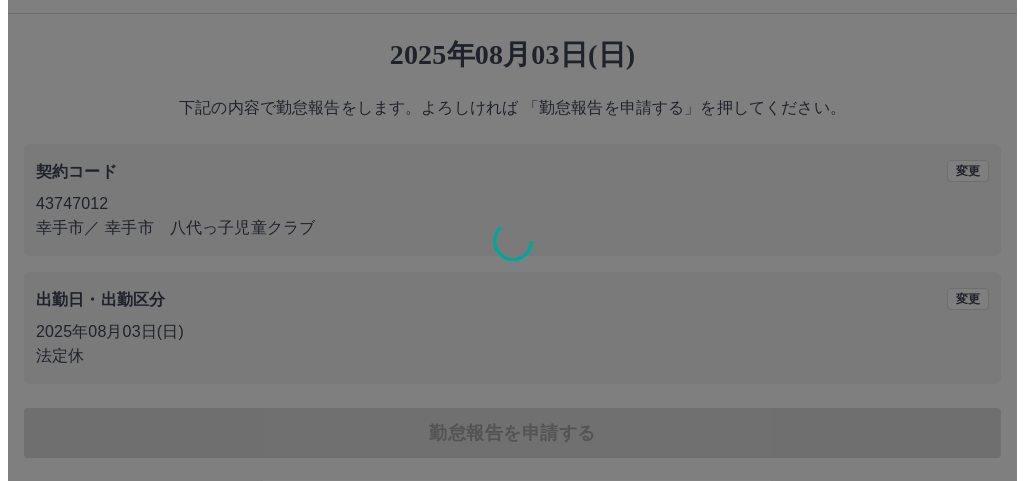 scroll, scrollTop: 0, scrollLeft: 0, axis: both 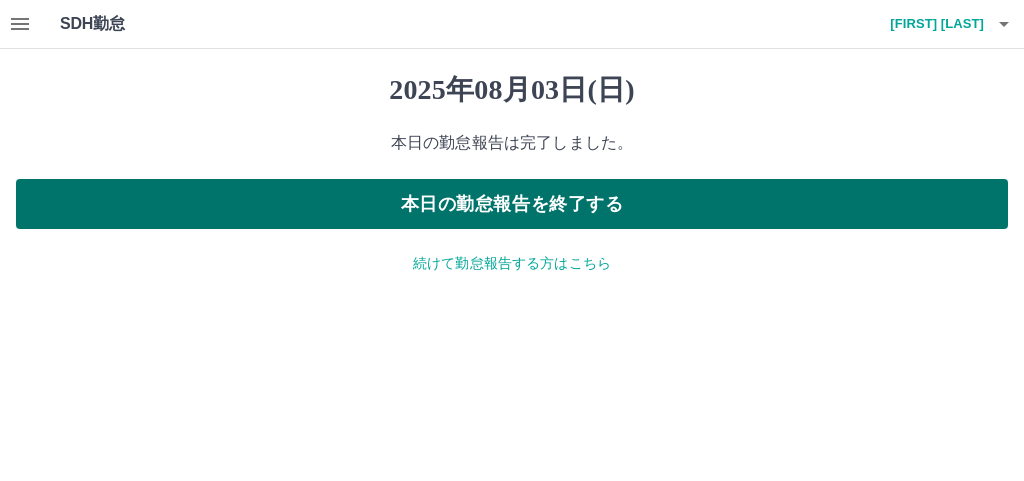 click on "本日の勤怠報告を終了する" at bounding box center [512, 204] 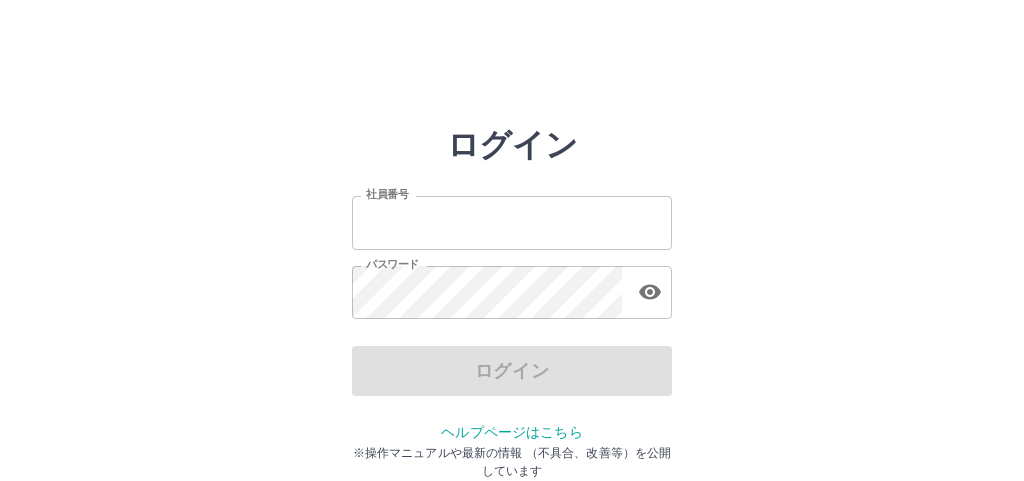 scroll, scrollTop: 0, scrollLeft: 0, axis: both 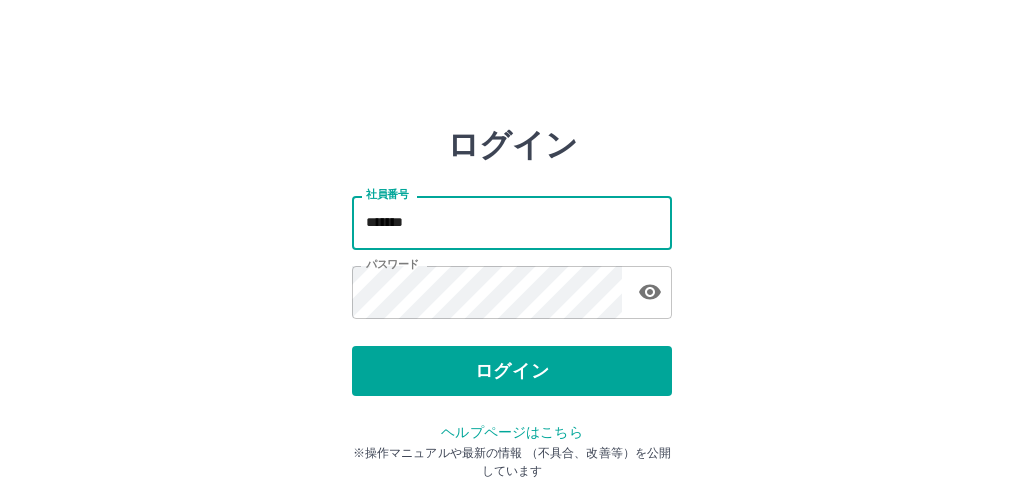 drag, startPoint x: 0, startPoint y: 0, endPoint x: 431, endPoint y: 229, distance: 488.05942 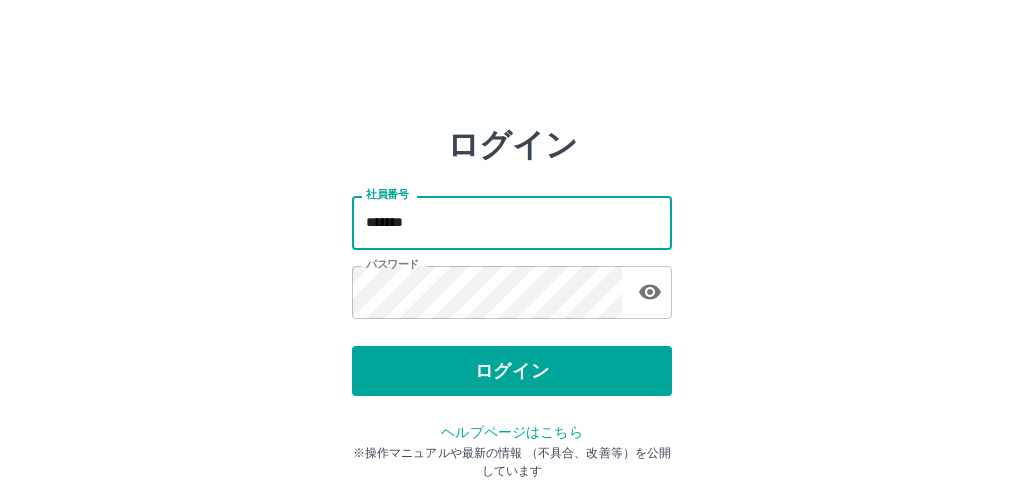 type on "*******" 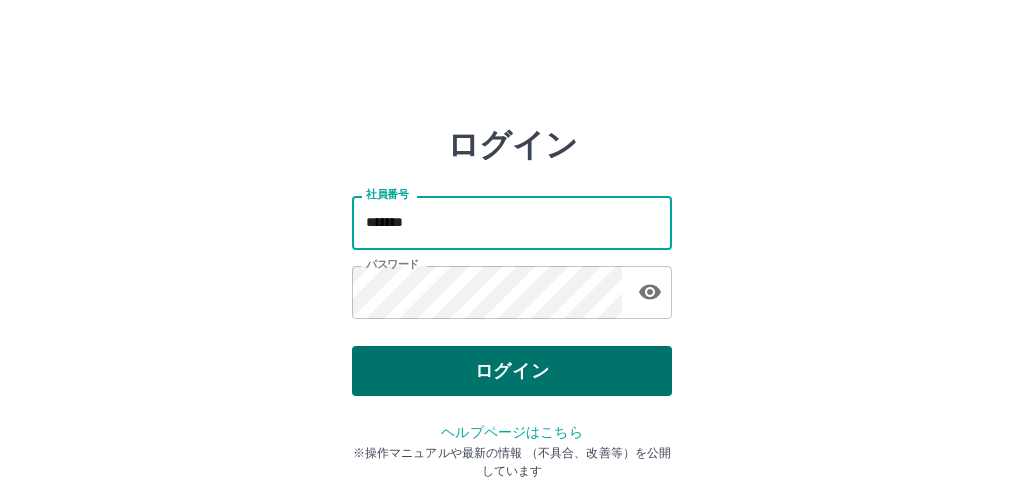 click on "ログイン" at bounding box center (512, 371) 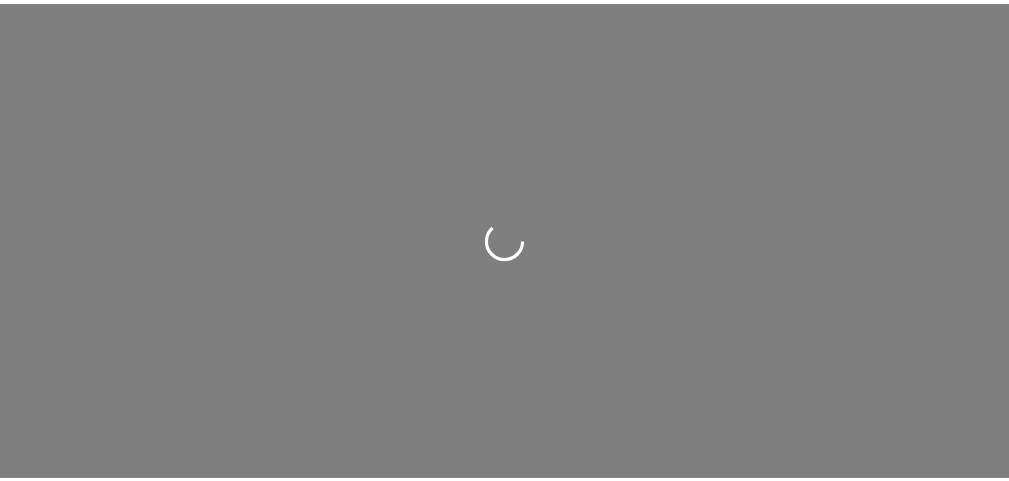 scroll, scrollTop: 0, scrollLeft: 0, axis: both 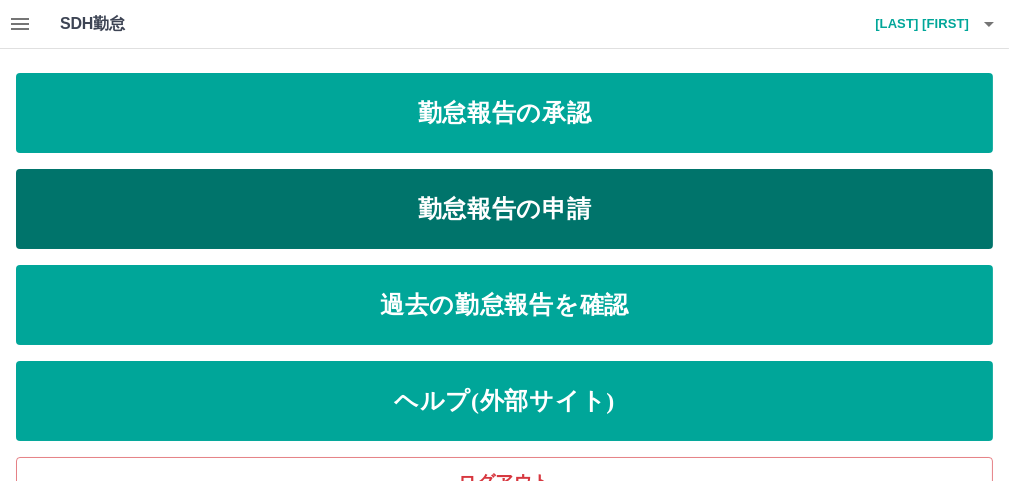 click on "勤怠報告の申請" at bounding box center (504, 209) 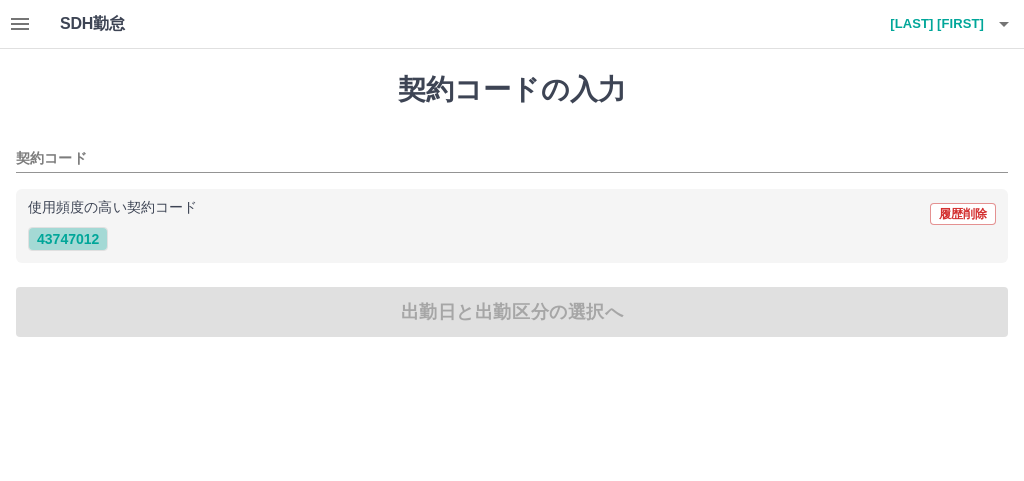 click on "43747012" at bounding box center (68, 239) 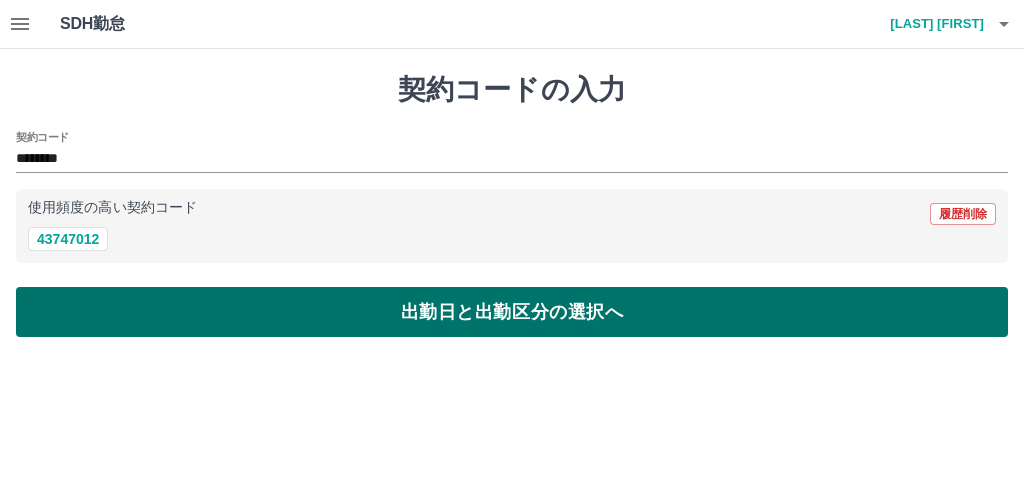 click on "出勤日と出勤区分の選択へ" at bounding box center (512, 312) 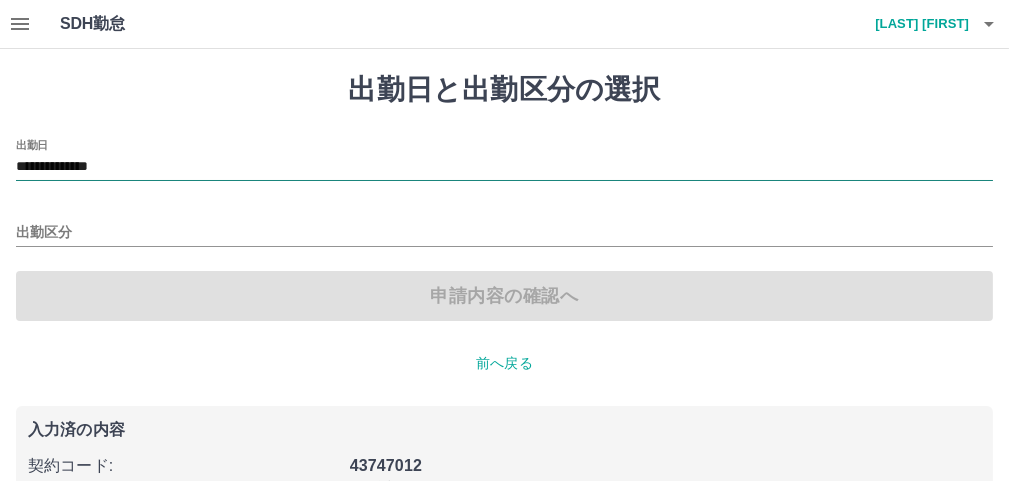 click on "**********" at bounding box center [504, 167] 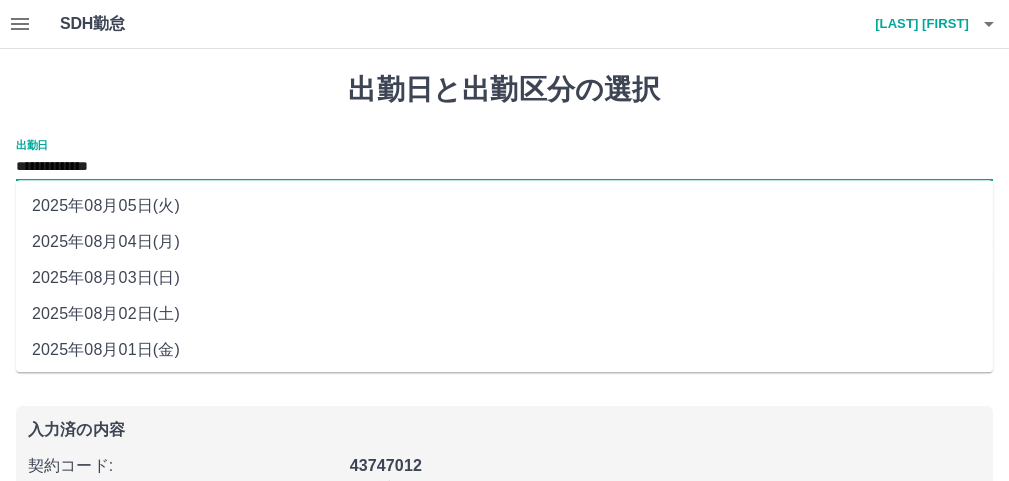 click on "2025年08月02日(土)" at bounding box center (504, 314) 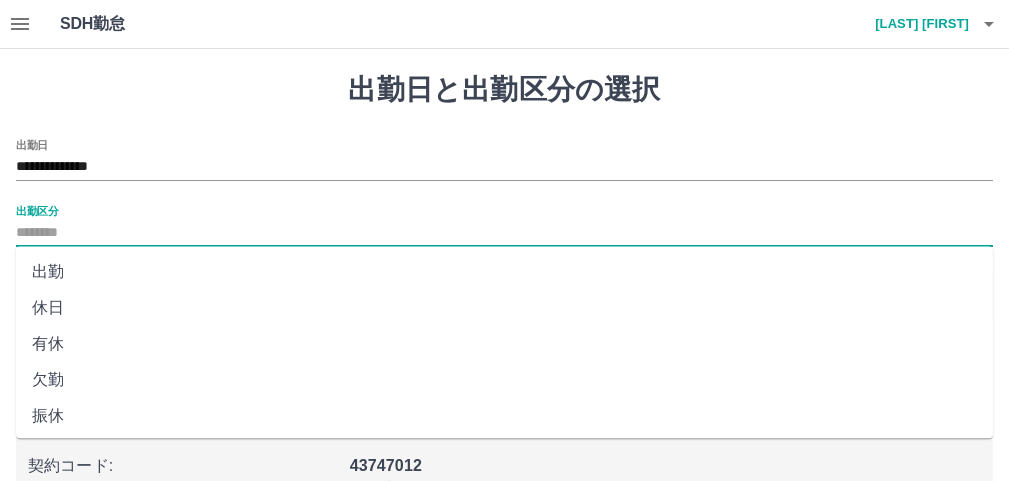 click on "出勤区分" at bounding box center (504, 233) 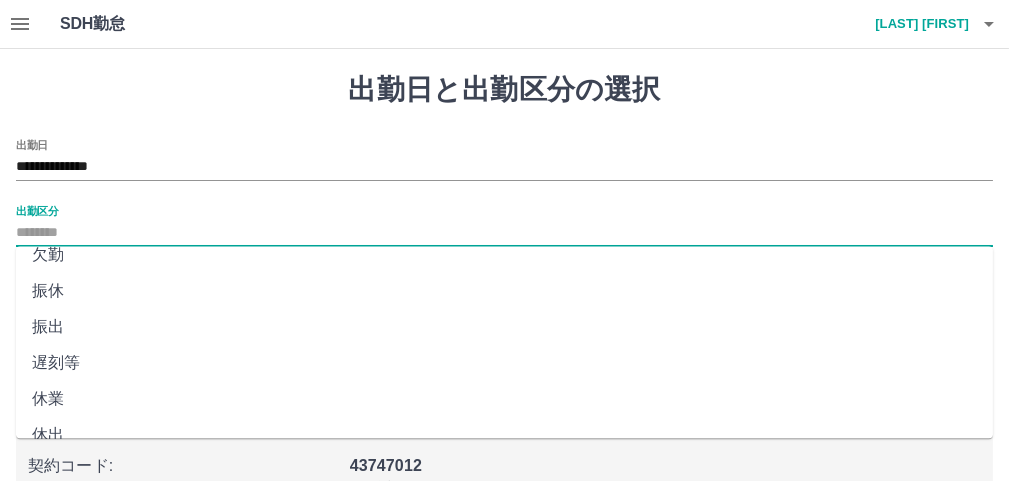 scroll, scrollTop: 100, scrollLeft: 0, axis: vertical 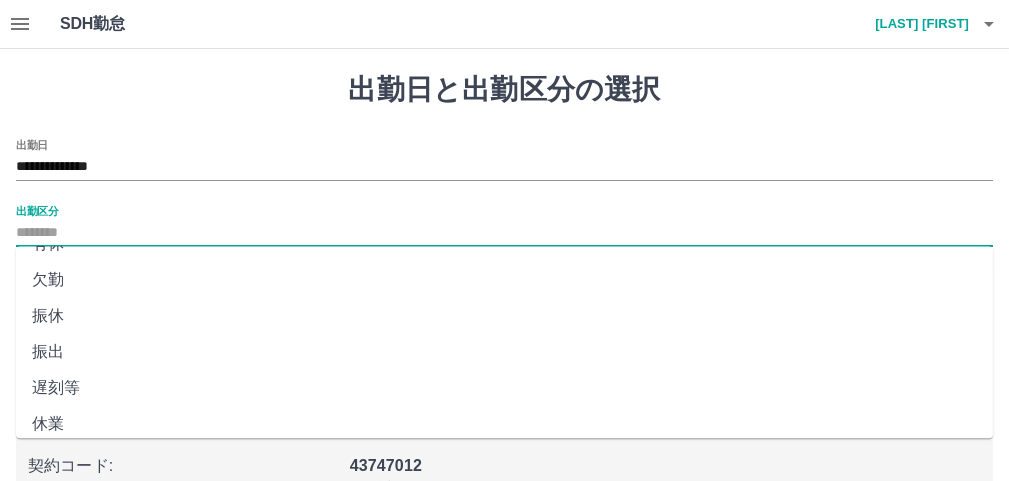 click on "振出" at bounding box center [504, 352] 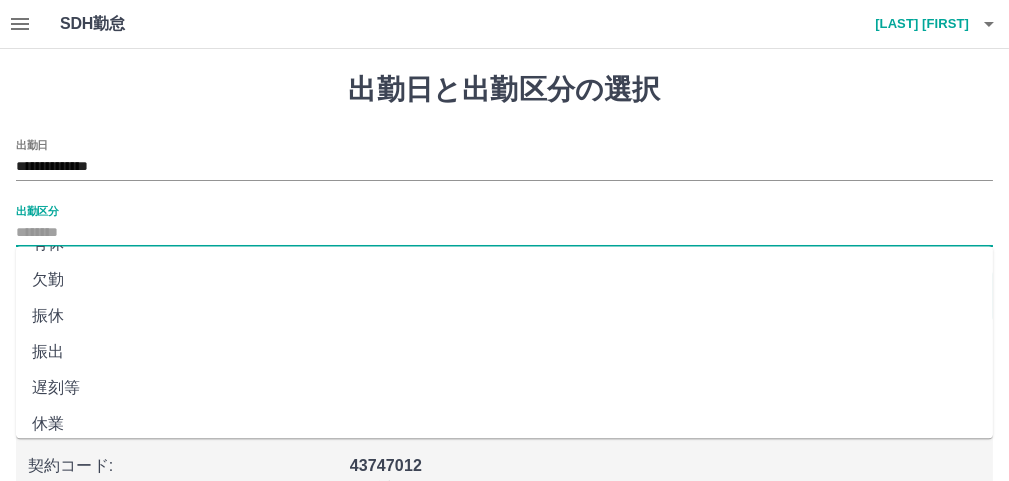 type on "**" 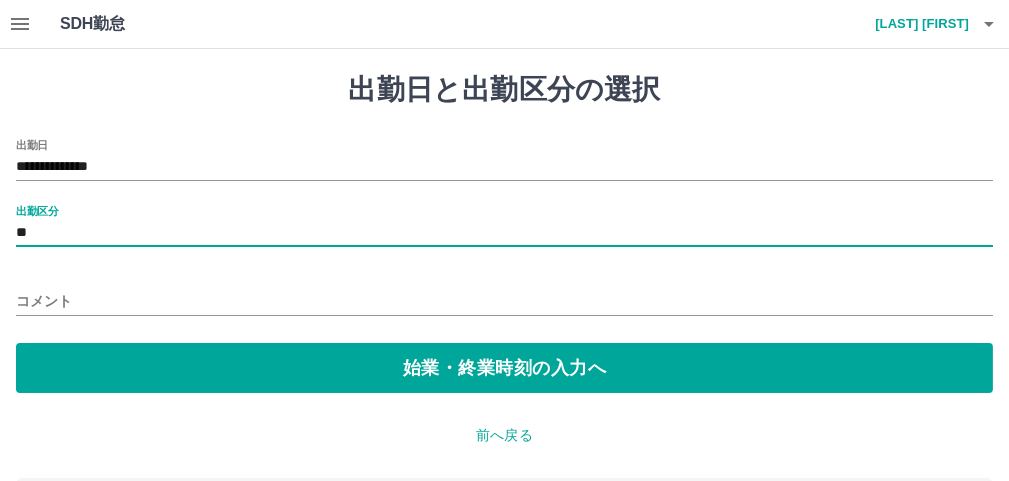 click on "コメント" at bounding box center [504, 301] 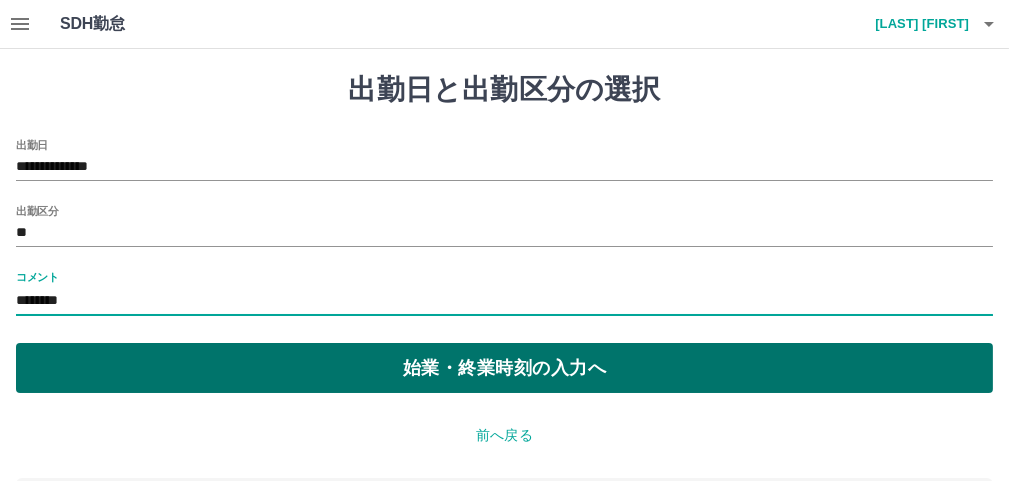 type on "********" 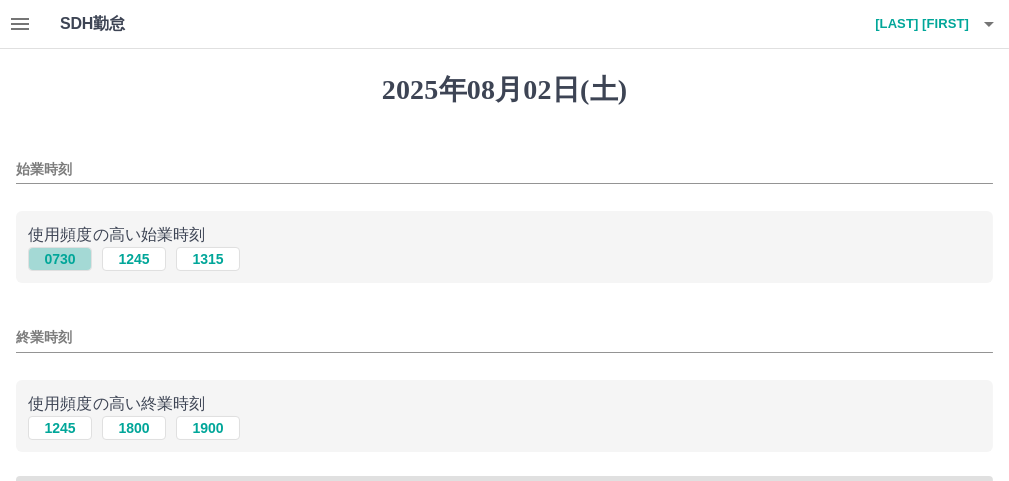click on "0730" at bounding box center (60, 259) 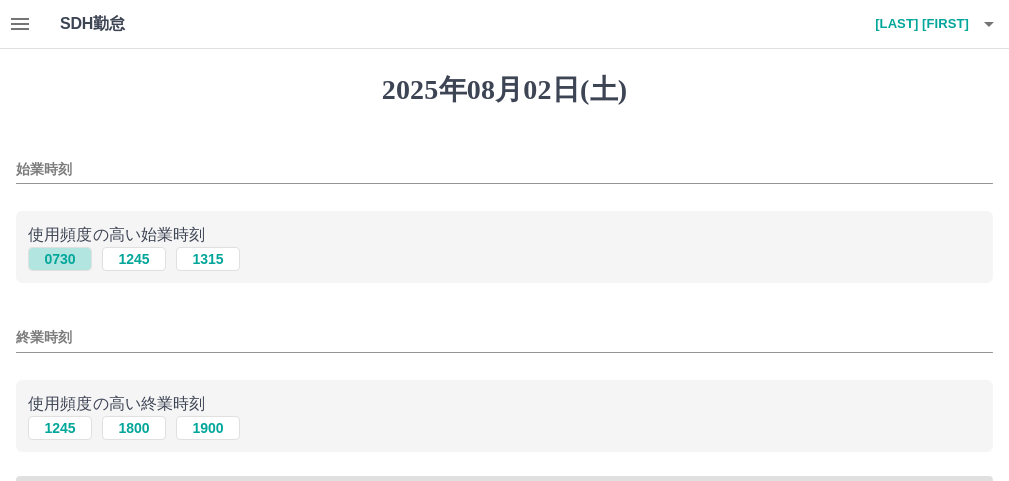 type on "****" 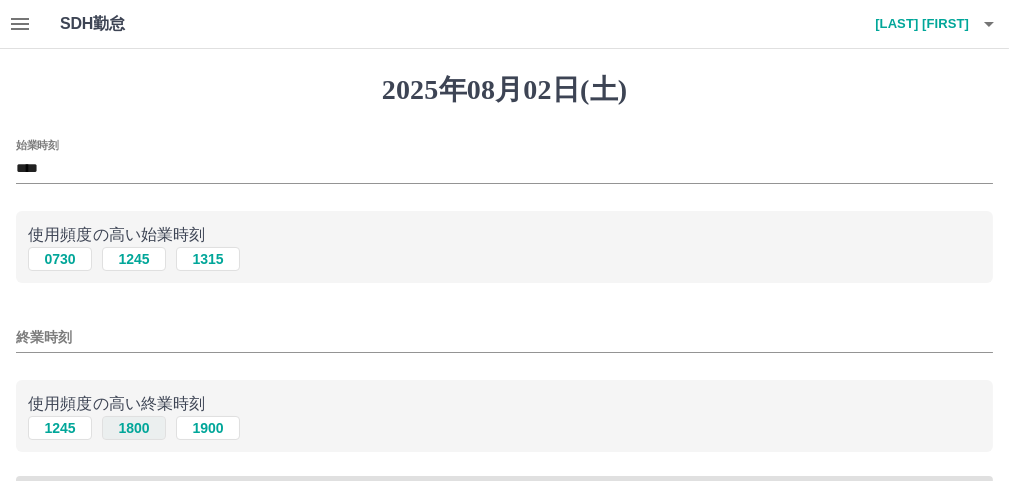 click on "1800" at bounding box center [134, 428] 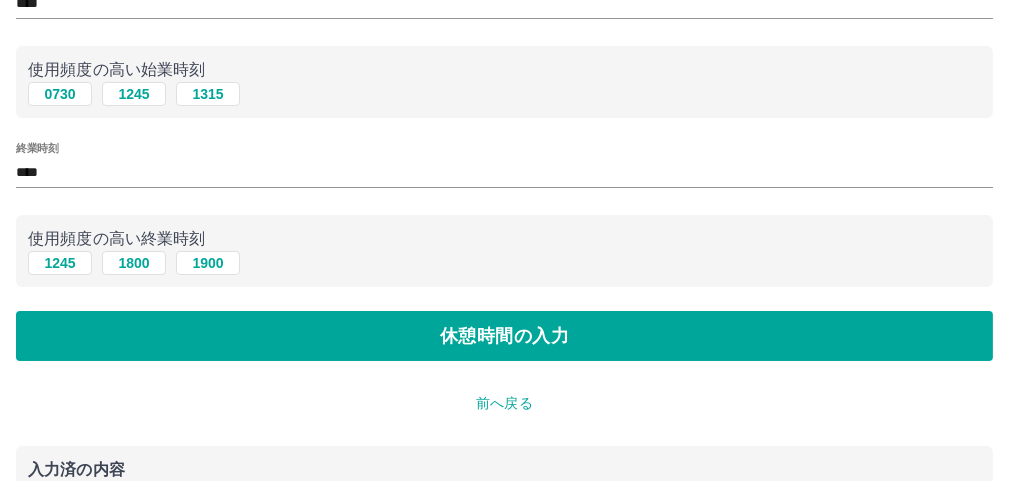 scroll, scrollTop: 300, scrollLeft: 0, axis: vertical 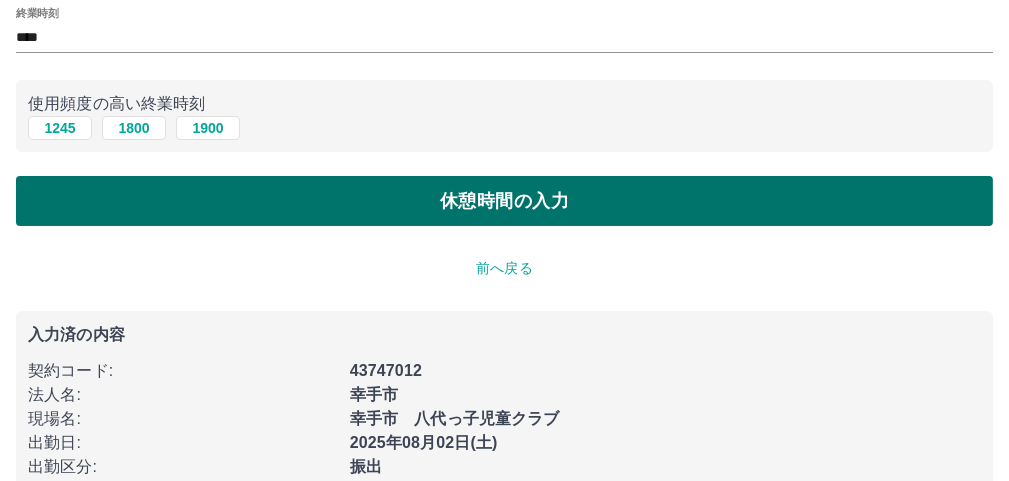 click on "休憩時間の入力" at bounding box center (504, 201) 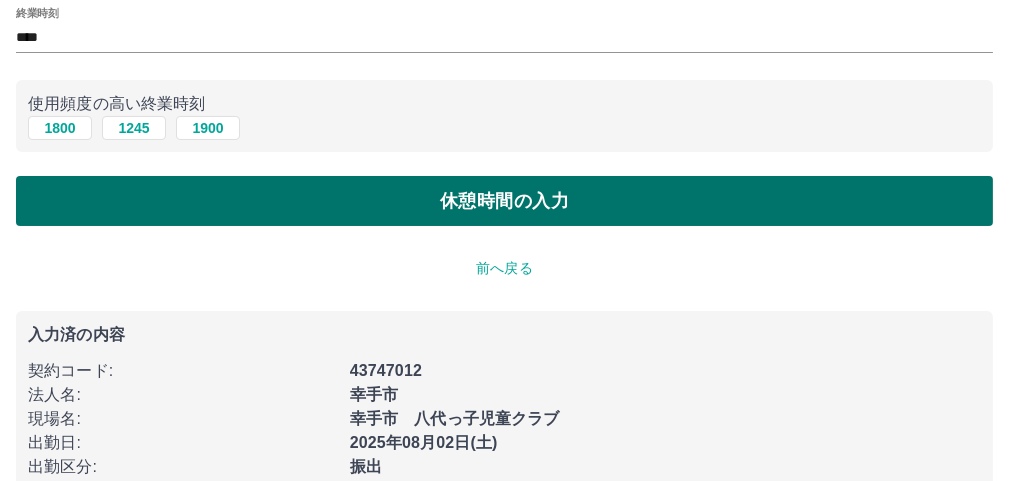 scroll, scrollTop: 0, scrollLeft: 0, axis: both 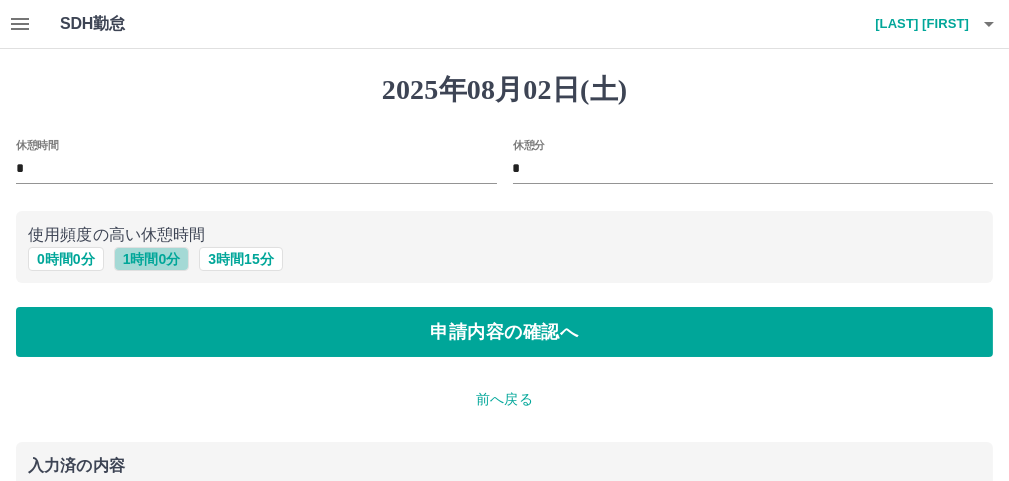 click on "1 時間 0 分" at bounding box center [152, 259] 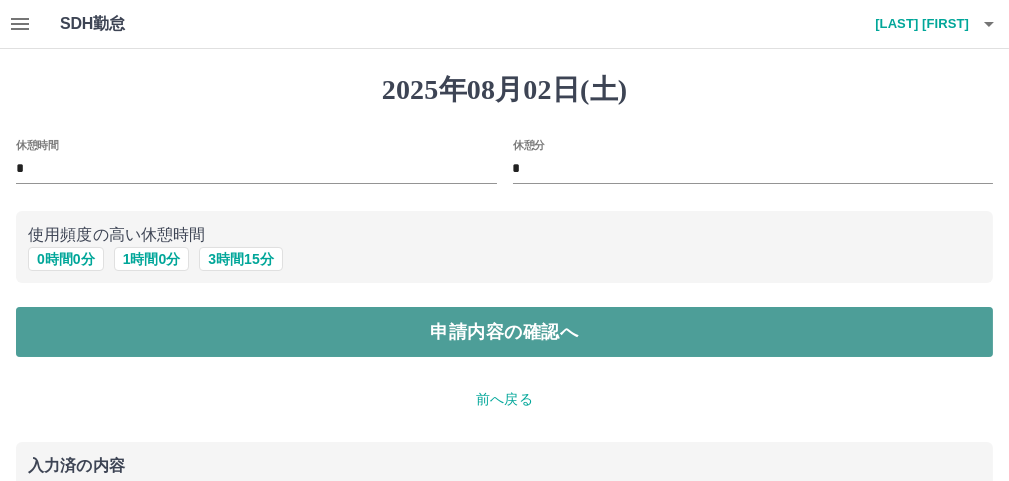 click on "申請内容の確認へ" at bounding box center (504, 332) 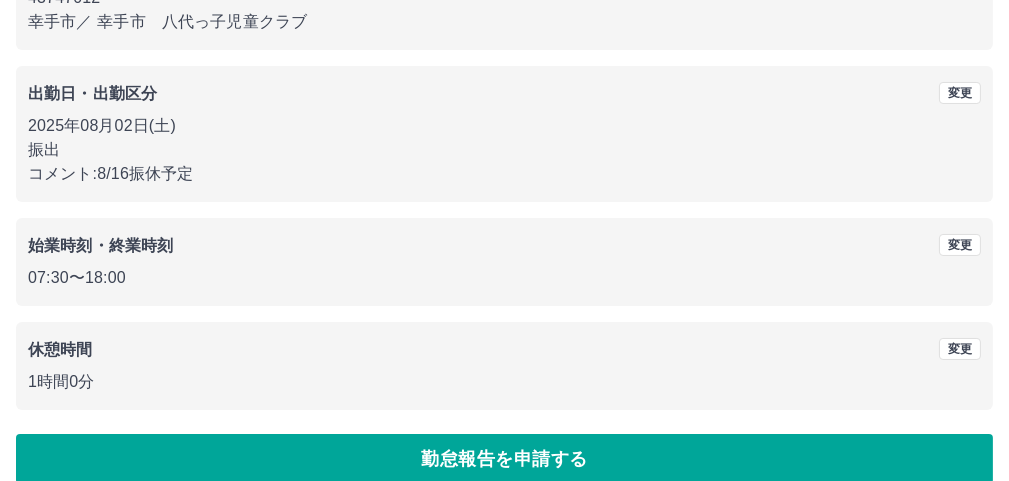 scroll, scrollTop: 267, scrollLeft: 0, axis: vertical 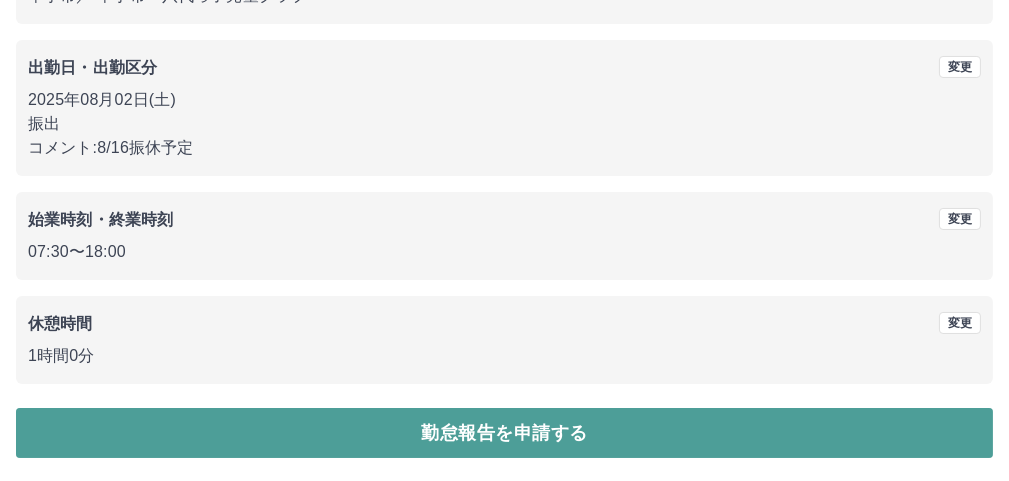 click on "勤怠報告を申請する" at bounding box center (504, 433) 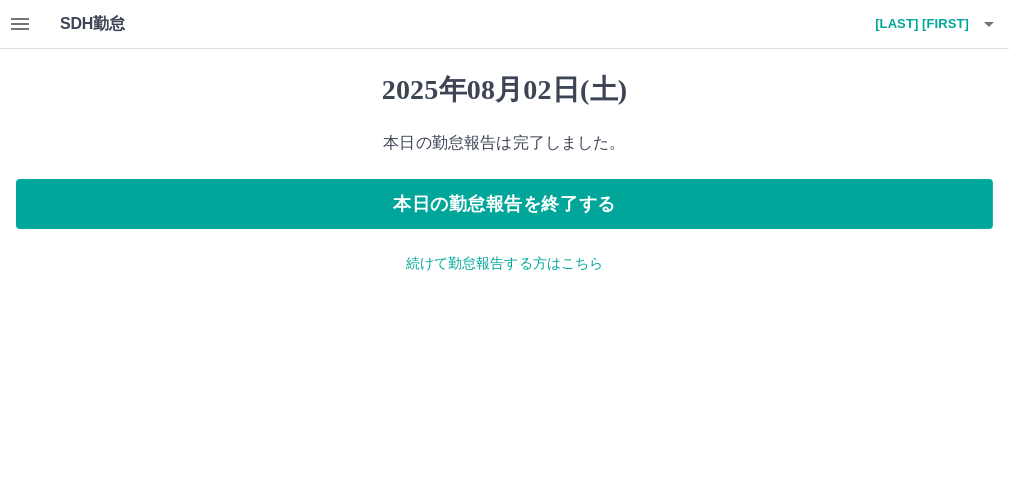 scroll, scrollTop: 0, scrollLeft: 0, axis: both 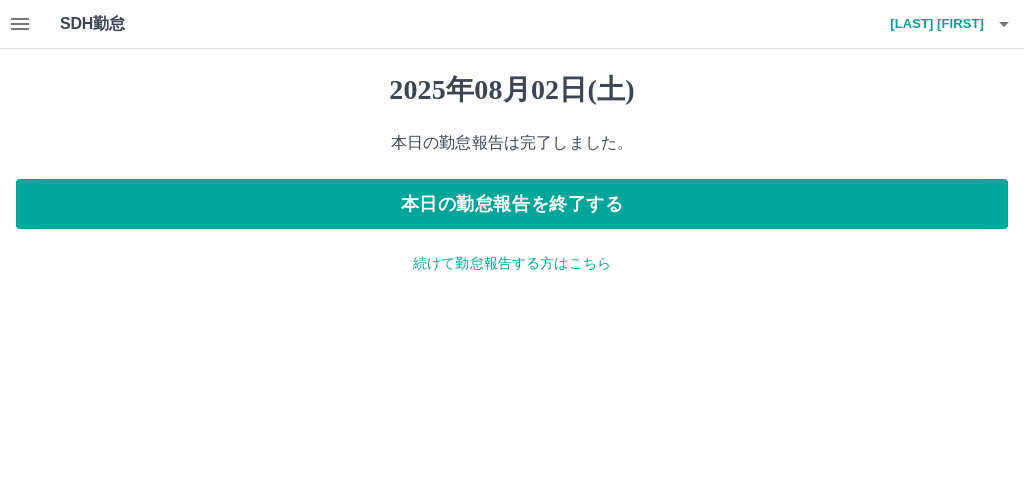 click on "続けて勤怠報告する方はこちら" at bounding box center [512, 263] 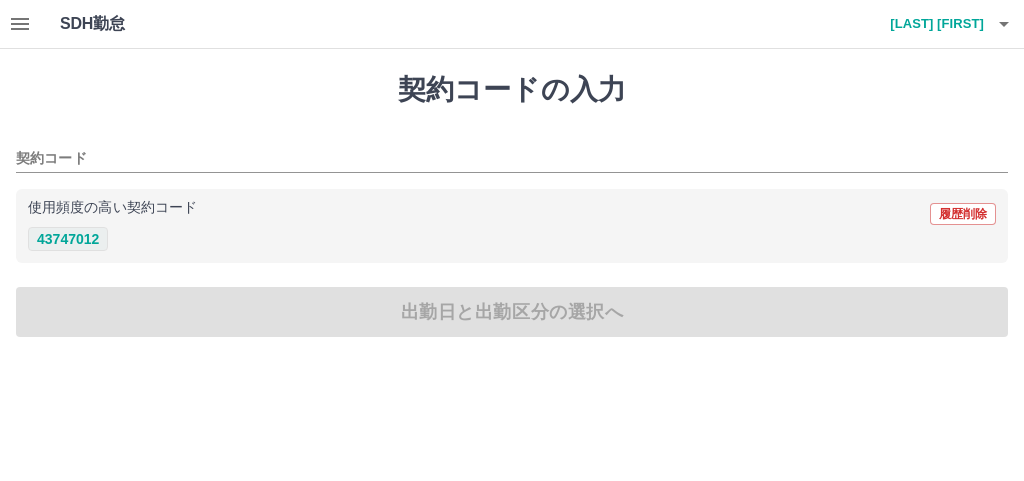 click on "43747012" at bounding box center (68, 239) 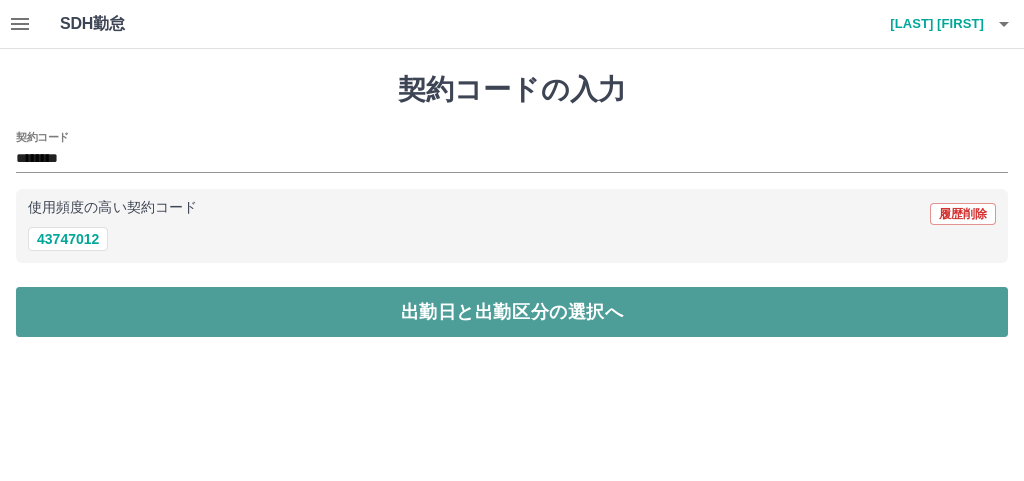 click on "出勤日と出勤区分の選択へ" at bounding box center [512, 312] 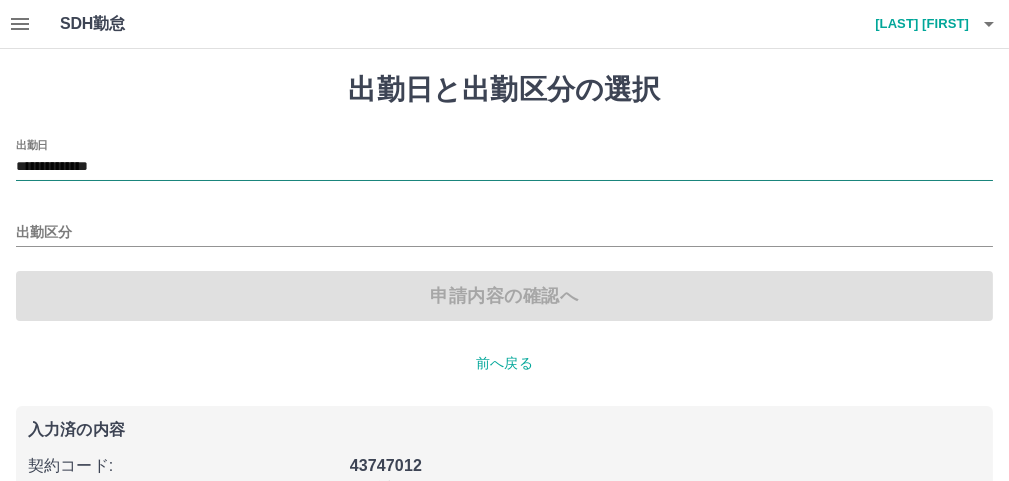 click on "**********" at bounding box center [504, 167] 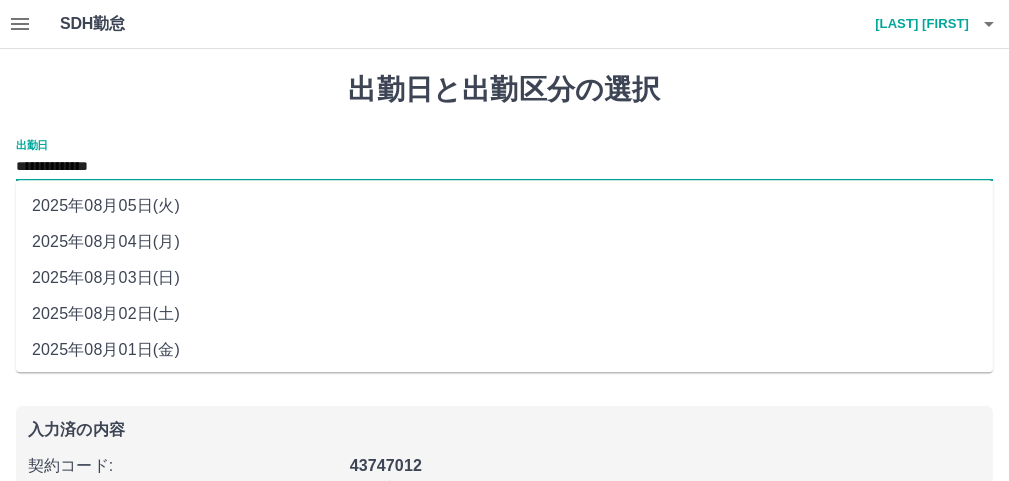 click on "2025年08月03日(日)" at bounding box center [504, 278] 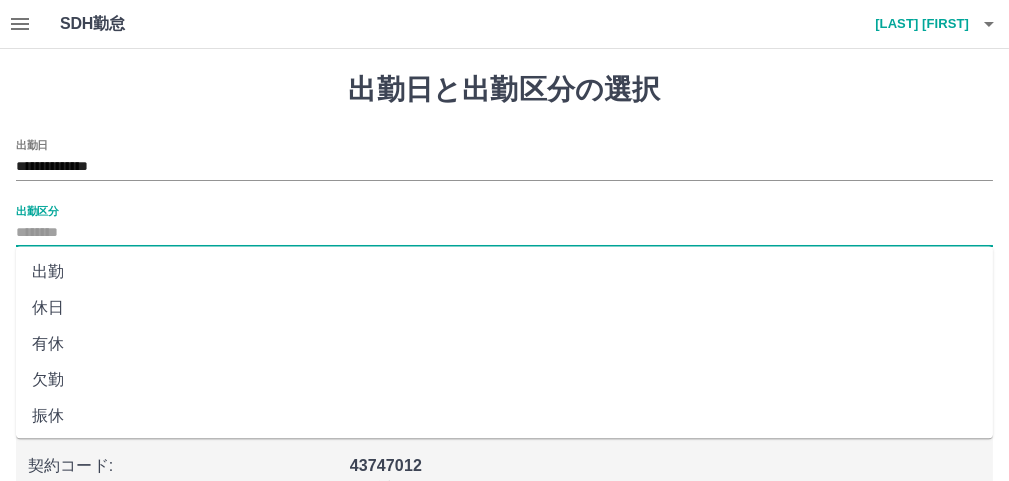 click on "出勤区分" at bounding box center [504, 233] 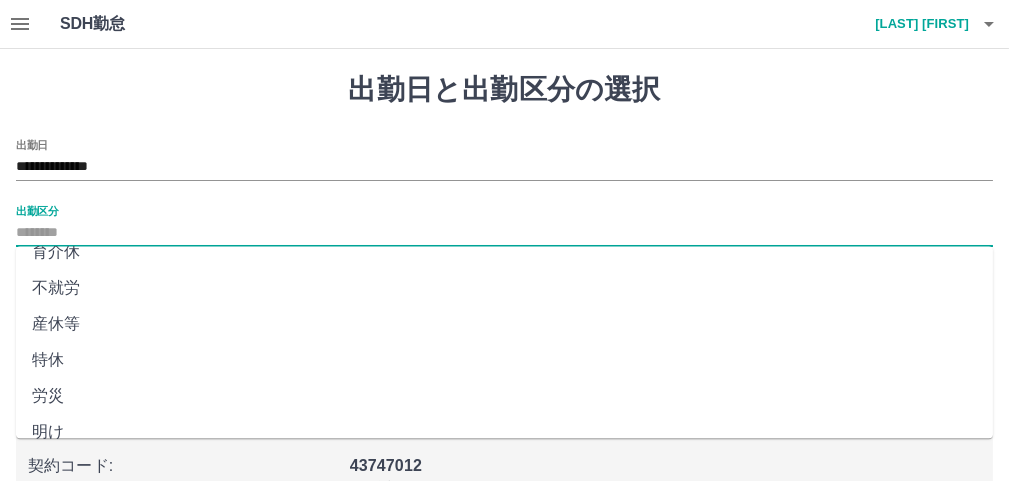 scroll, scrollTop: 471, scrollLeft: 0, axis: vertical 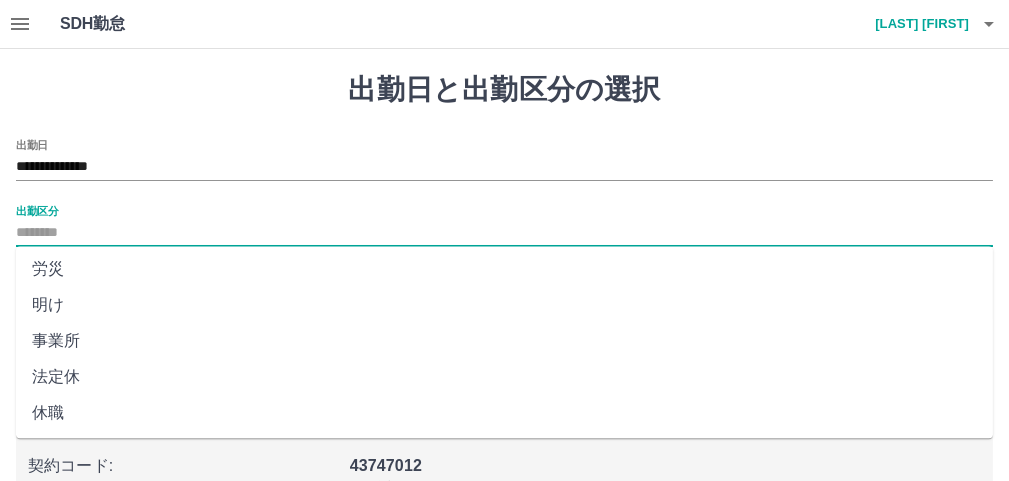 click on "法定休" at bounding box center (504, 377) 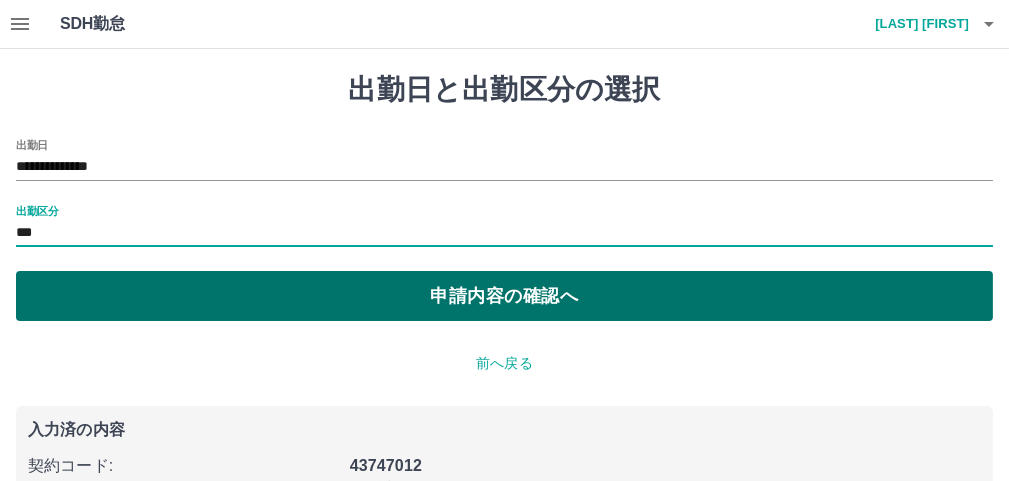 click on "申請内容の確認へ" at bounding box center [504, 296] 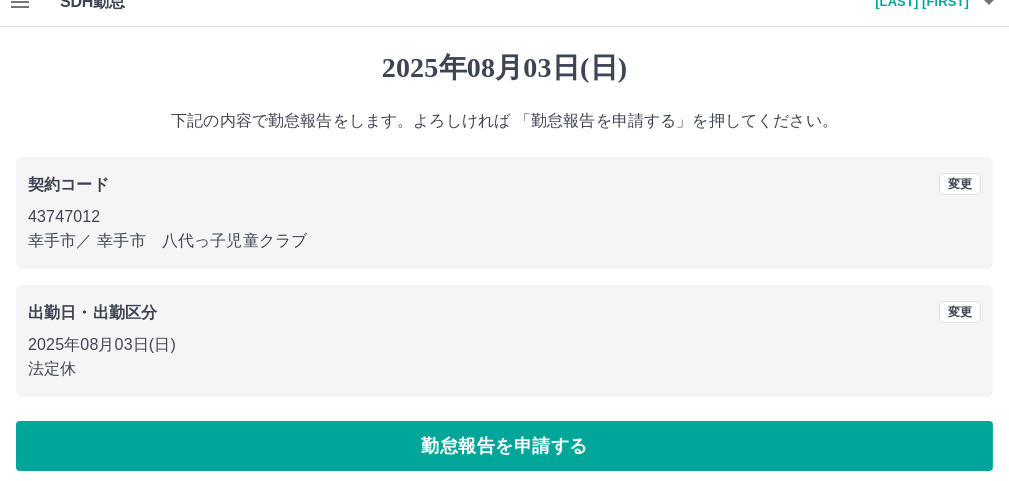 scroll, scrollTop: 35, scrollLeft: 0, axis: vertical 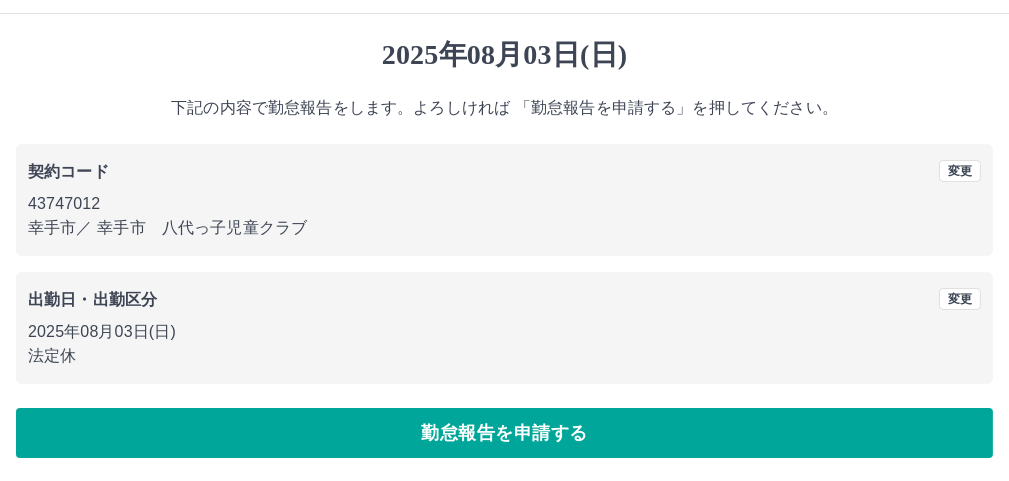 click on "勤怠報告を申請する" at bounding box center (504, 433) 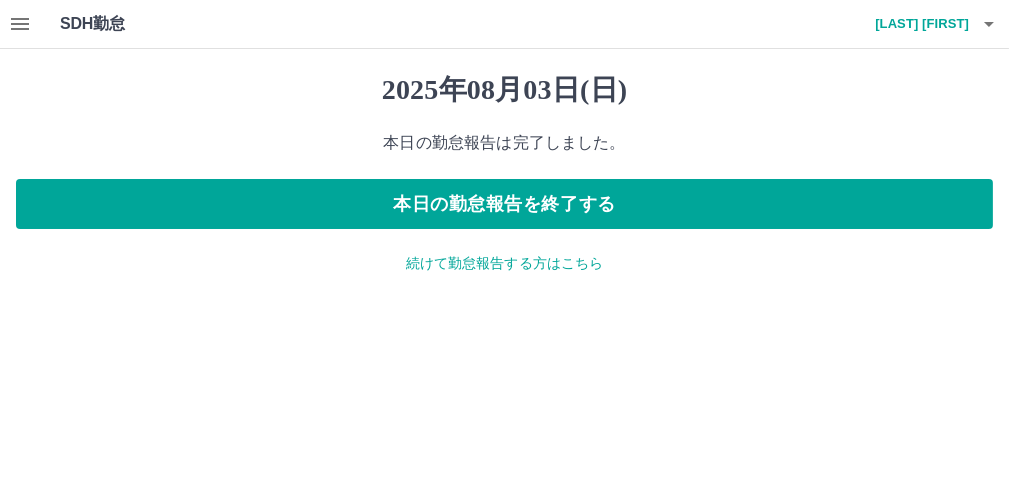 scroll, scrollTop: 0, scrollLeft: 0, axis: both 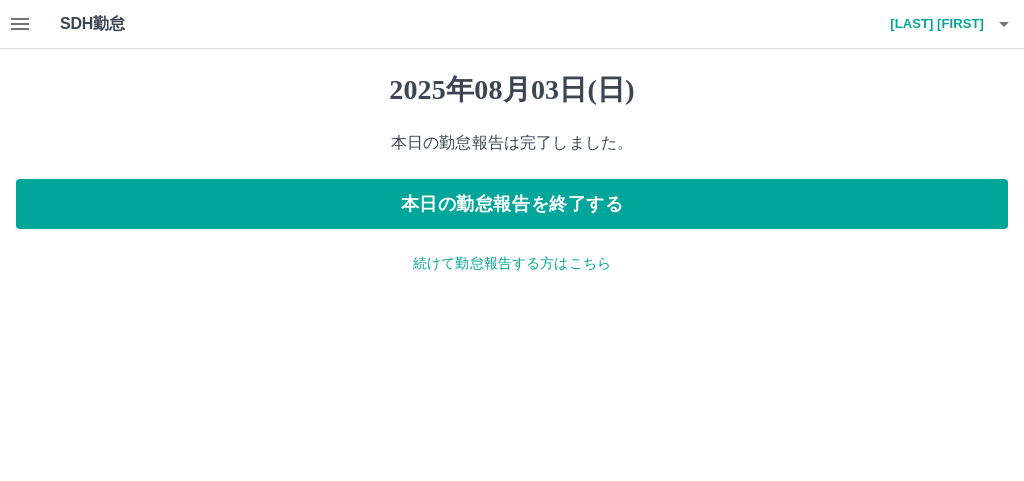 click at bounding box center [20, 24] 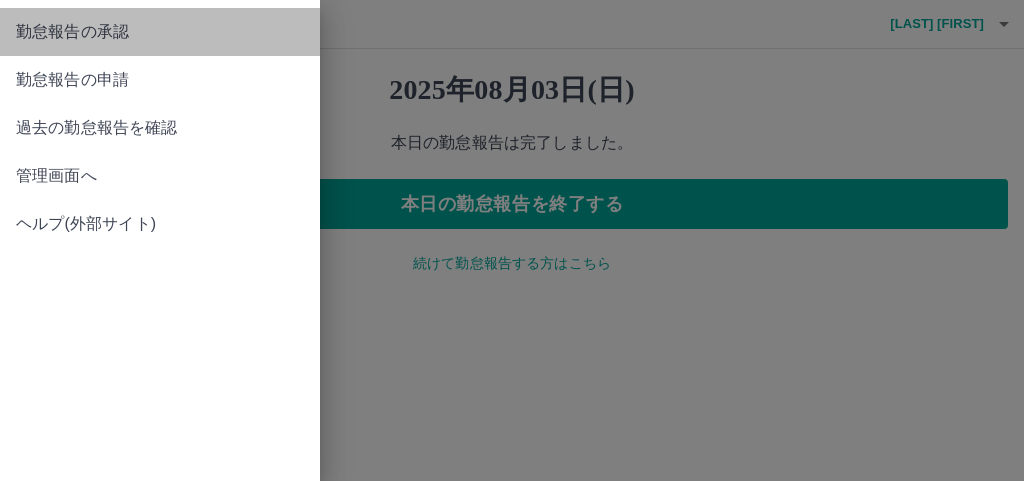 click on "勤怠報告の承認" at bounding box center (160, 32) 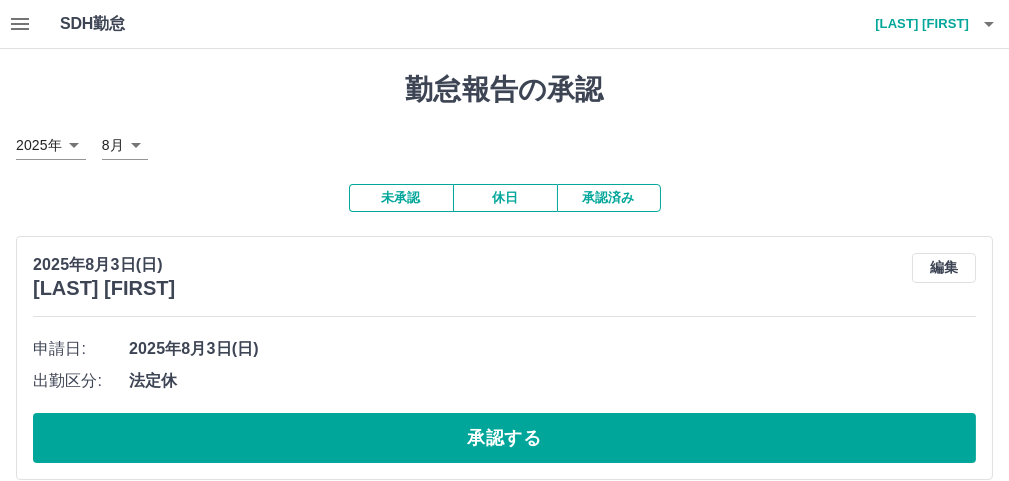 click on "承認済み" at bounding box center [609, 198] 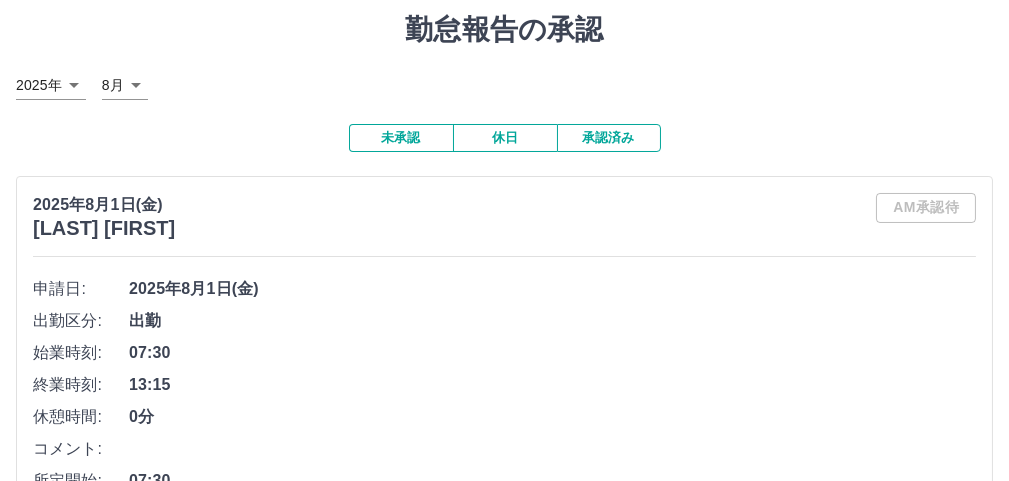 scroll, scrollTop: 0, scrollLeft: 0, axis: both 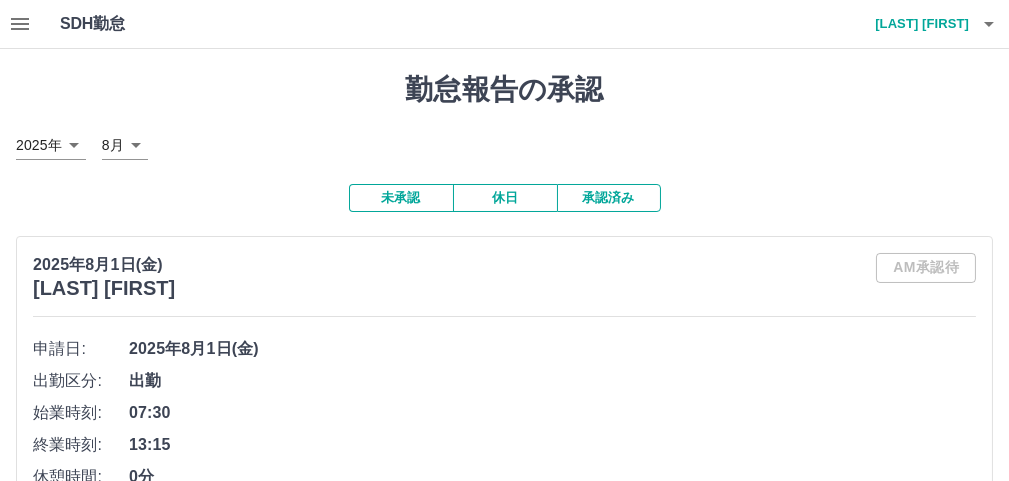 click on "未承認" at bounding box center [401, 198] 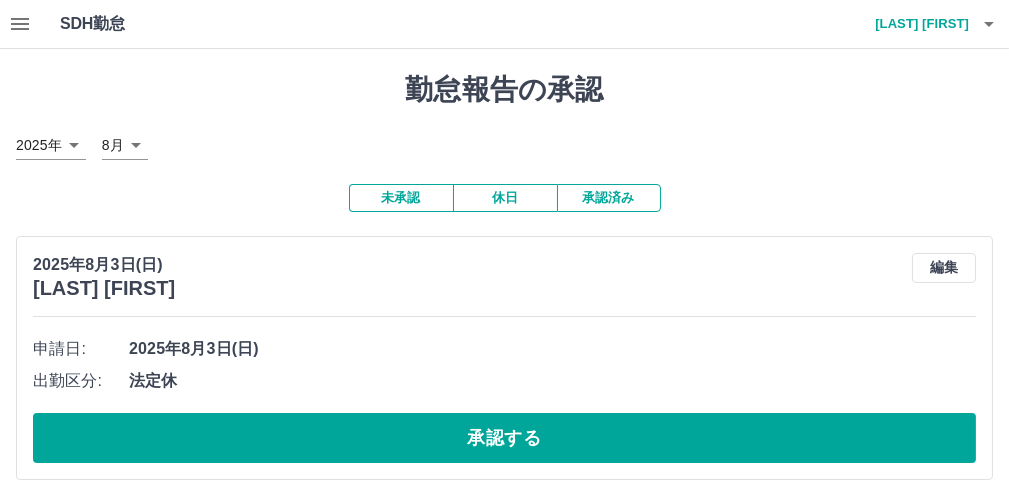scroll, scrollTop: 100, scrollLeft: 0, axis: vertical 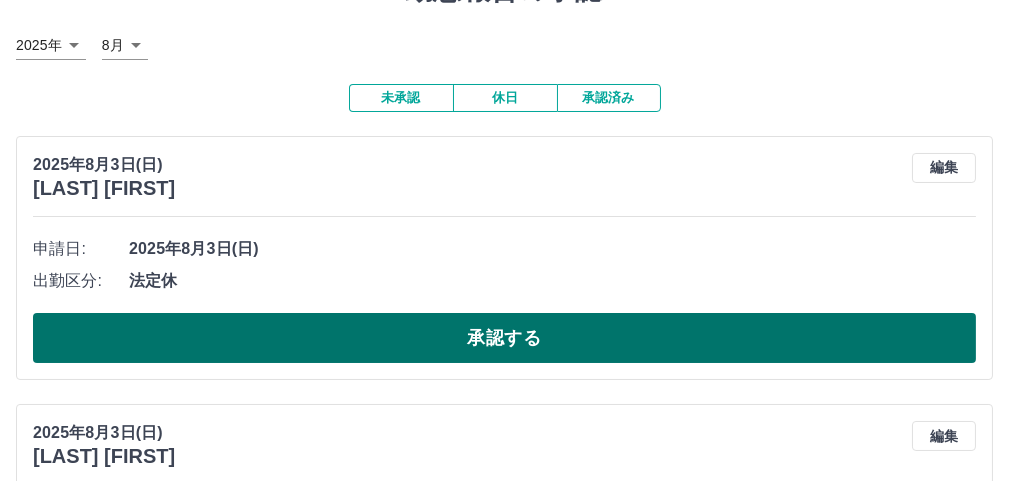 click on "承認する" at bounding box center (504, 338) 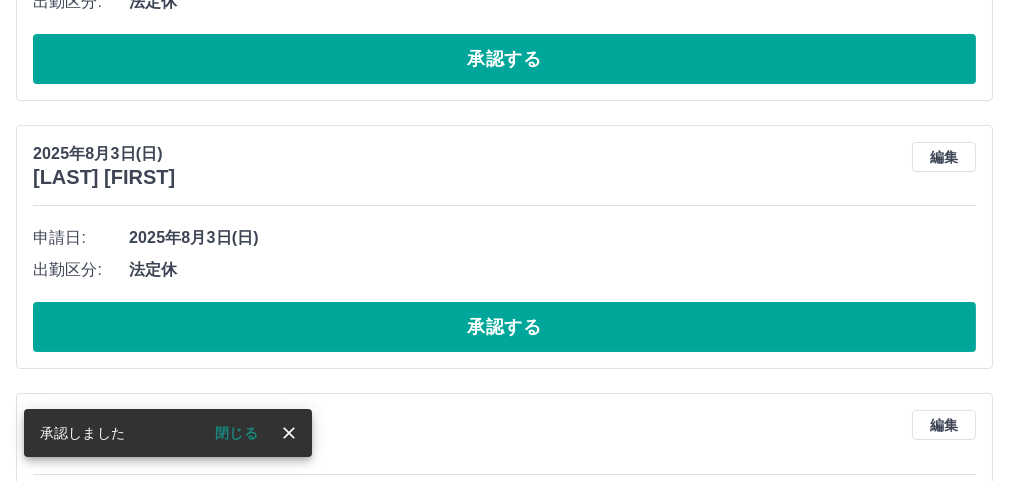 scroll, scrollTop: 400, scrollLeft: 0, axis: vertical 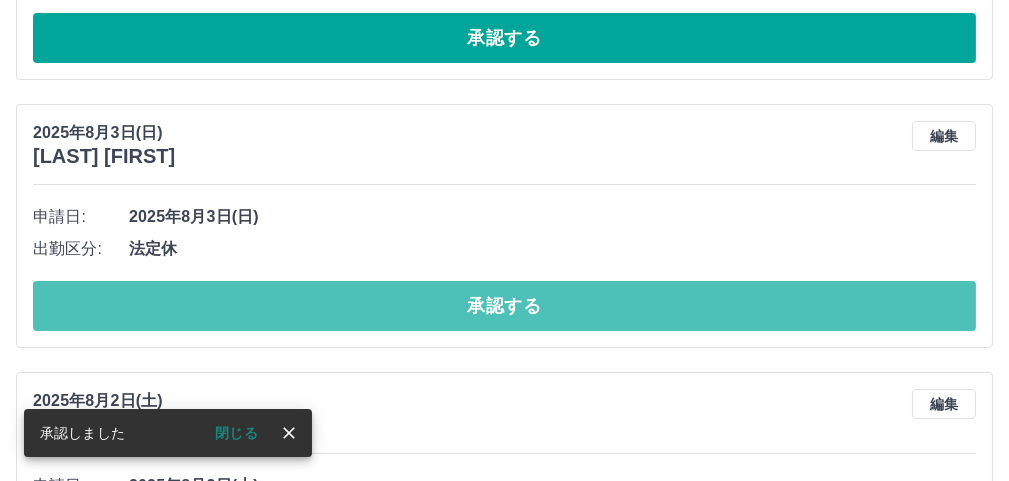 click on "承認する" at bounding box center (504, 306) 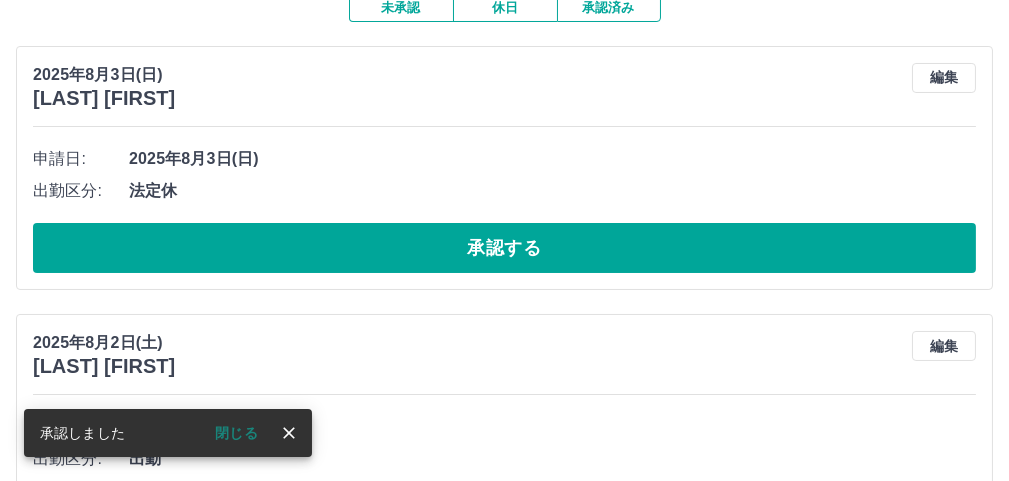 scroll, scrollTop: 200, scrollLeft: 0, axis: vertical 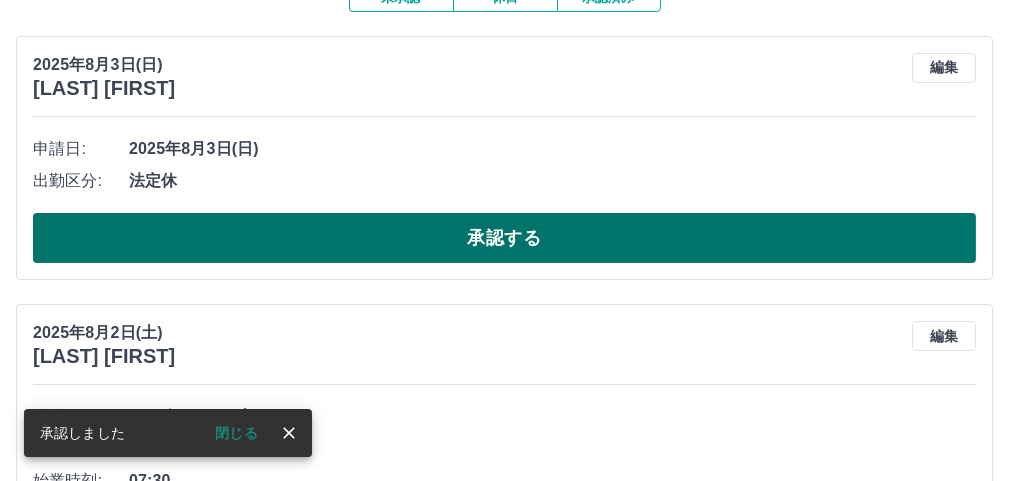 click on "承認する" at bounding box center [504, 238] 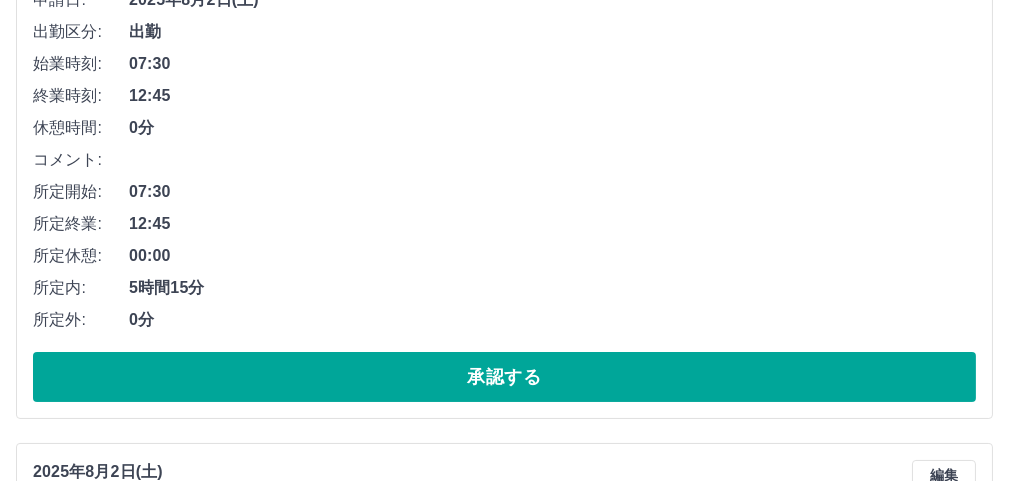 scroll, scrollTop: 400, scrollLeft: 0, axis: vertical 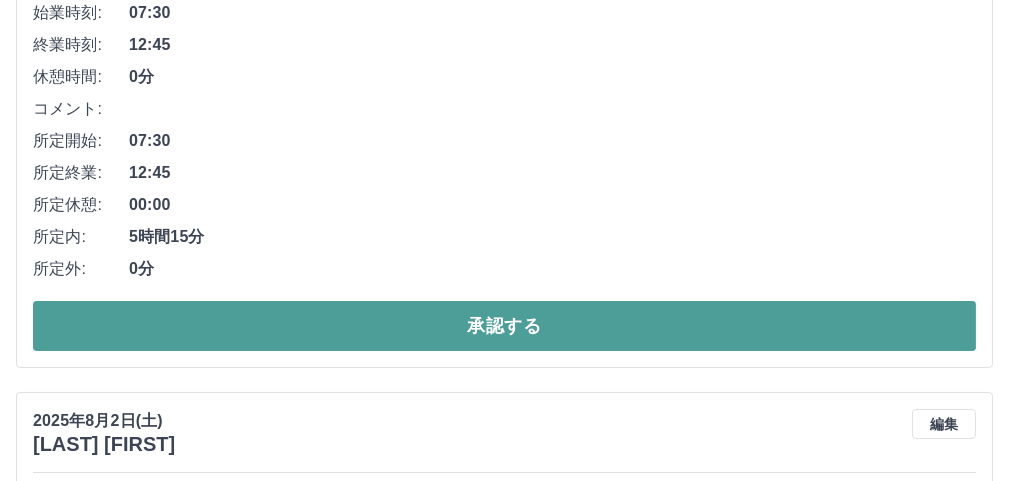 click on "承認する" at bounding box center (504, 326) 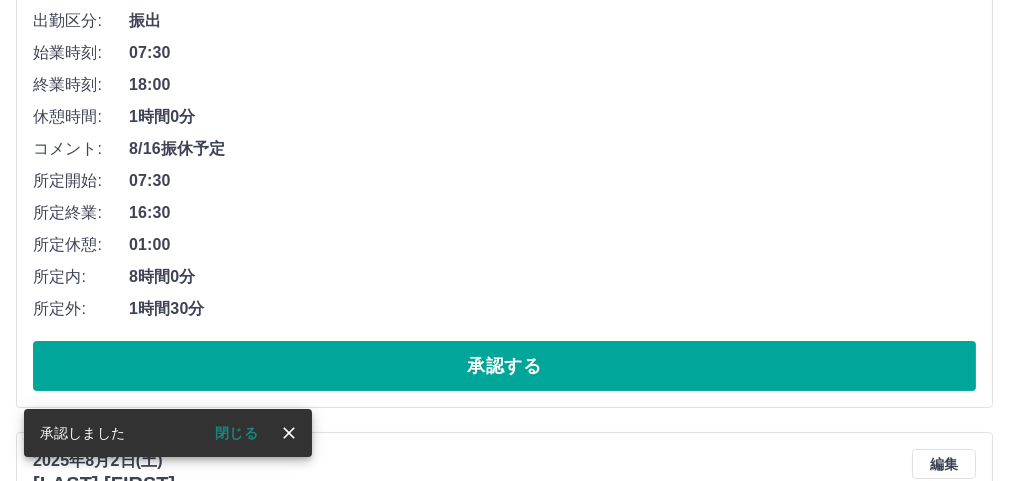 scroll, scrollTop: 400, scrollLeft: 0, axis: vertical 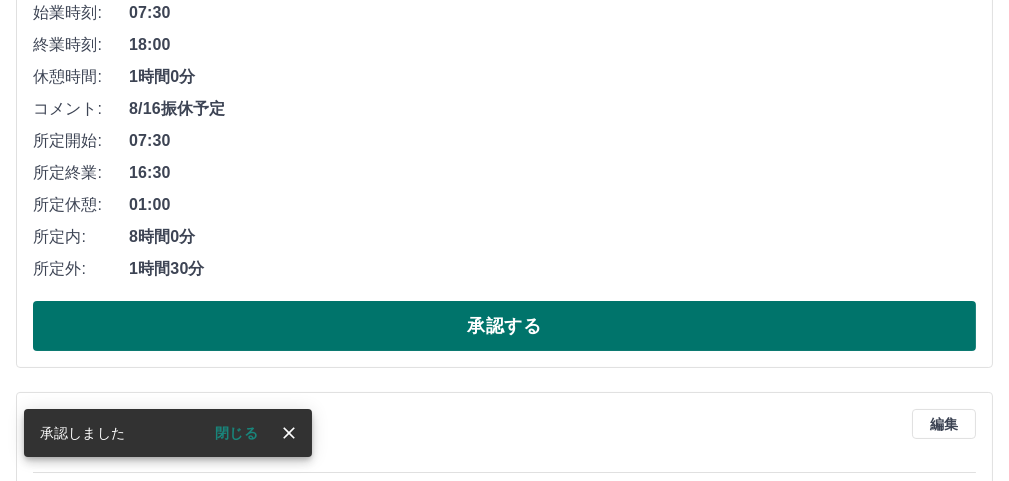 click on "承認する" at bounding box center (504, 326) 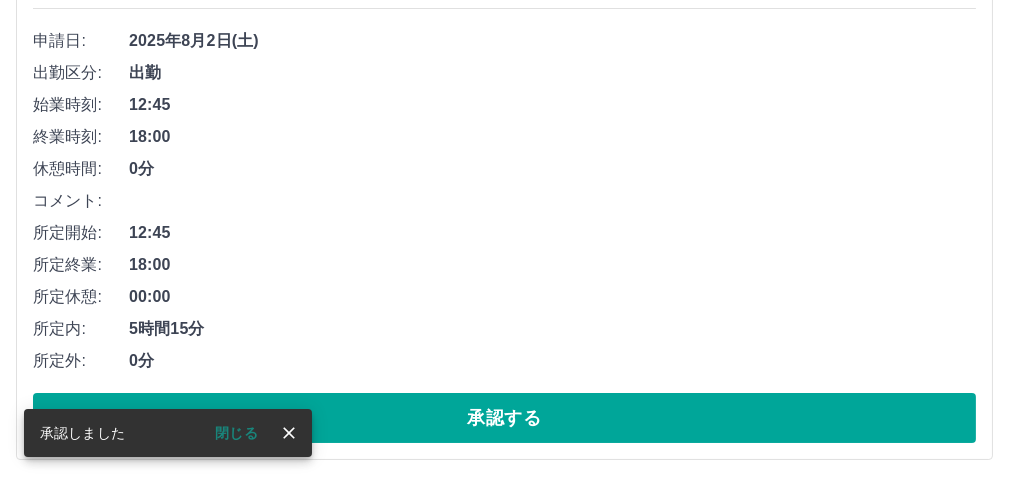 scroll, scrollTop: 310, scrollLeft: 0, axis: vertical 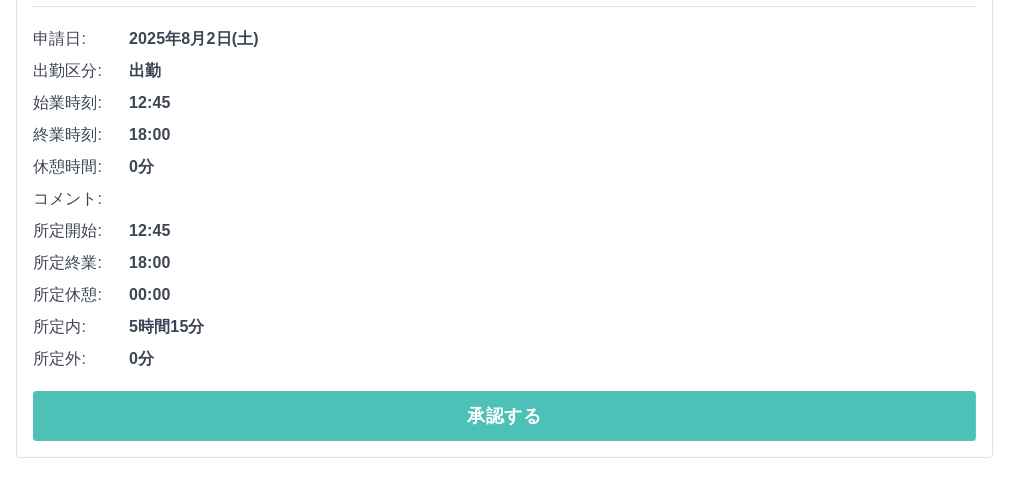 drag, startPoint x: 385, startPoint y: 412, endPoint x: 385, endPoint y: 400, distance: 12 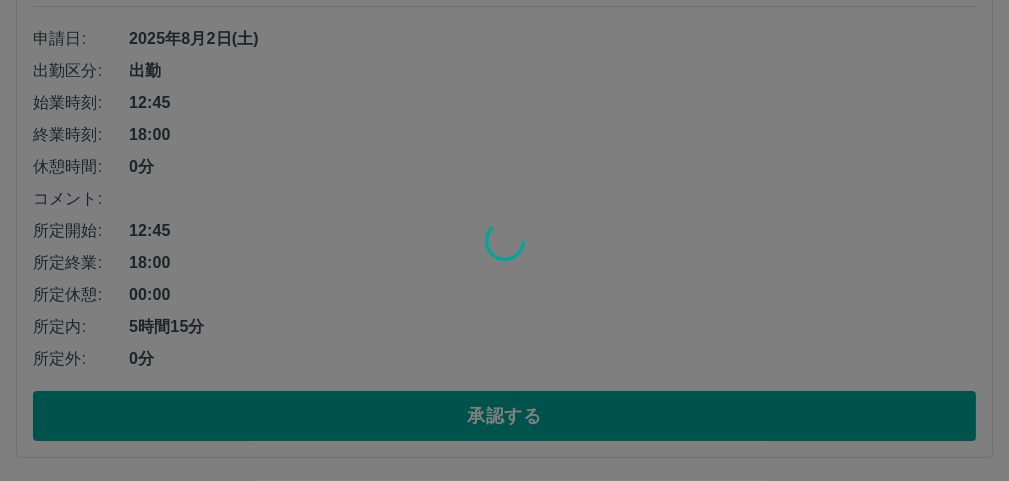scroll, scrollTop: 0, scrollLeft: 0, axis: both 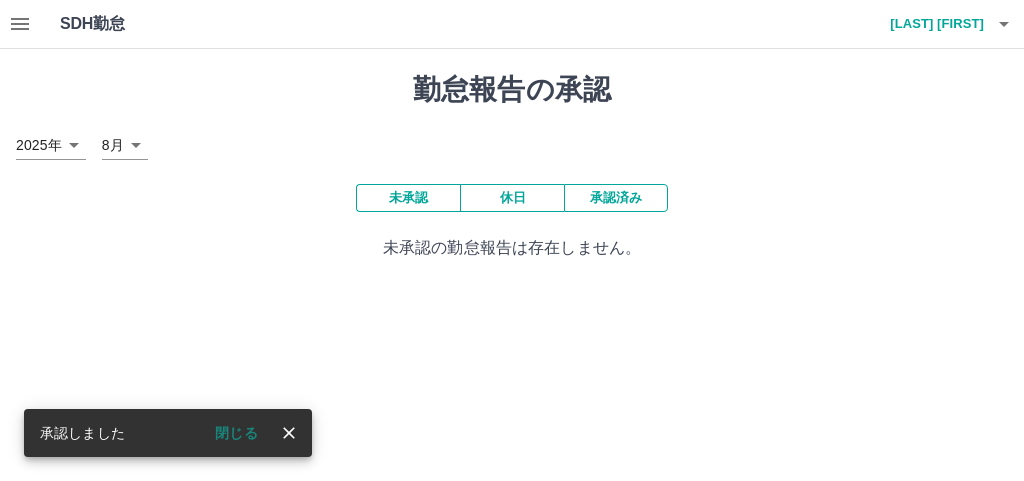 click on "承認済み" at bounding box center (616, 198) 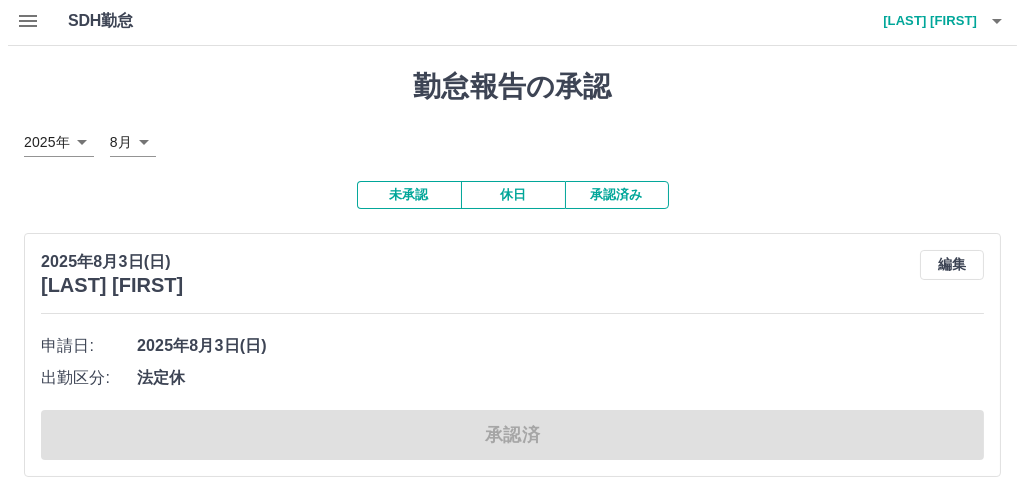 scroll, scrollTop: 0, scrollLeft: 0, axis: both 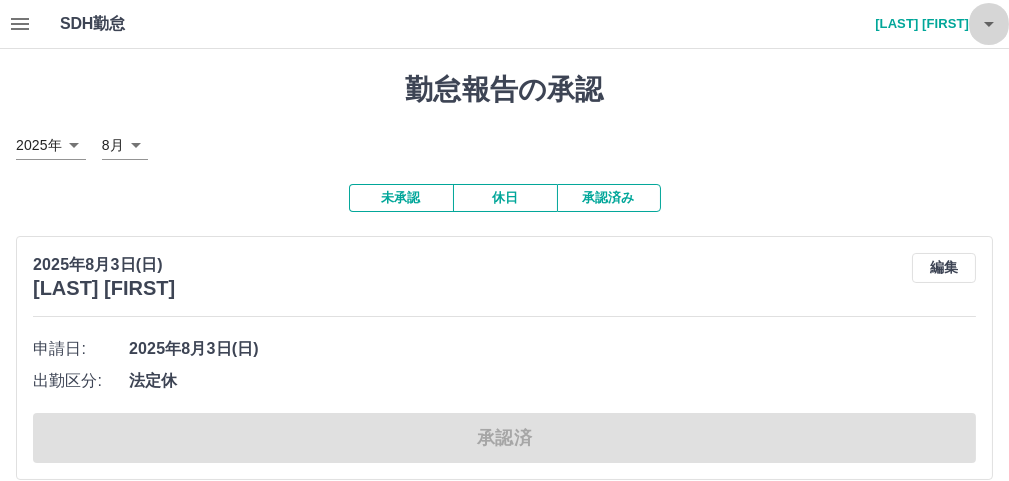 click 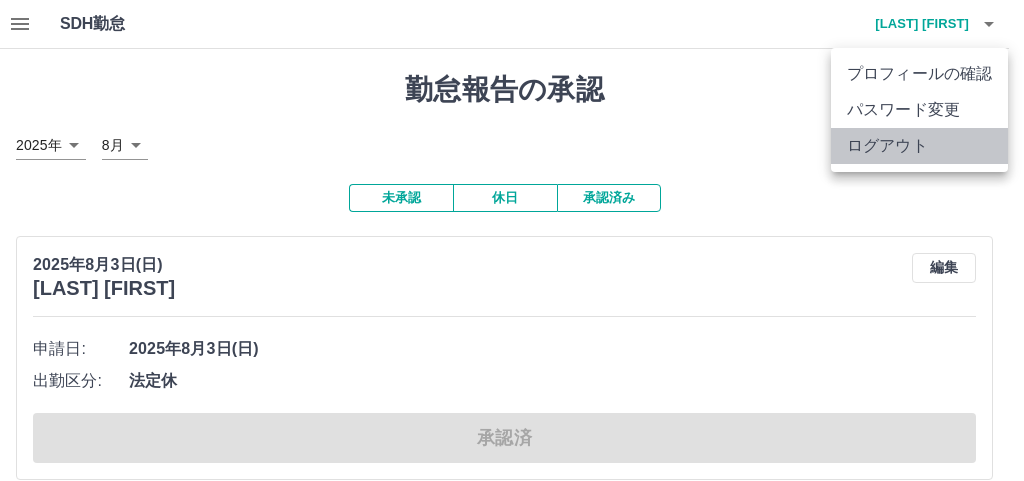 click on "ログアウト" at bounding box center (919, 146) 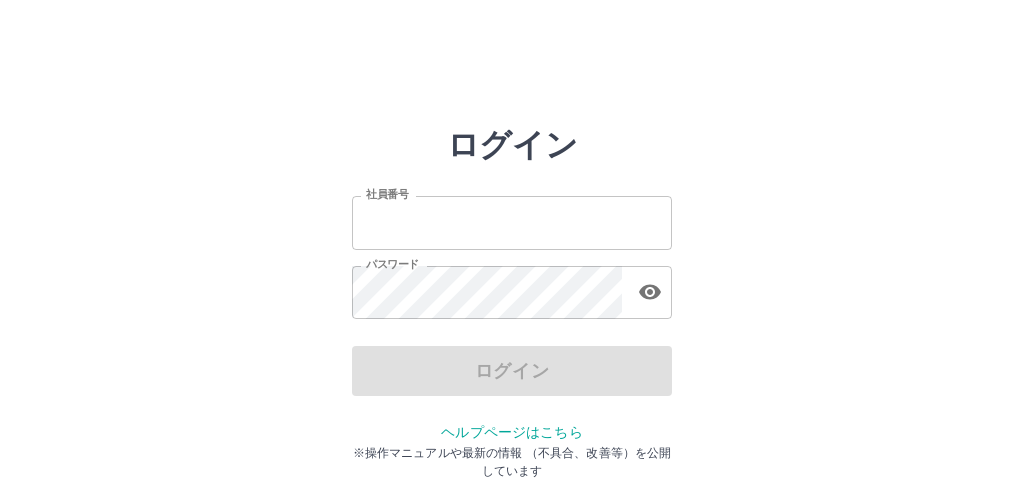 scroll, scrollTop: 0, scrollLeft: 0, axis: both 